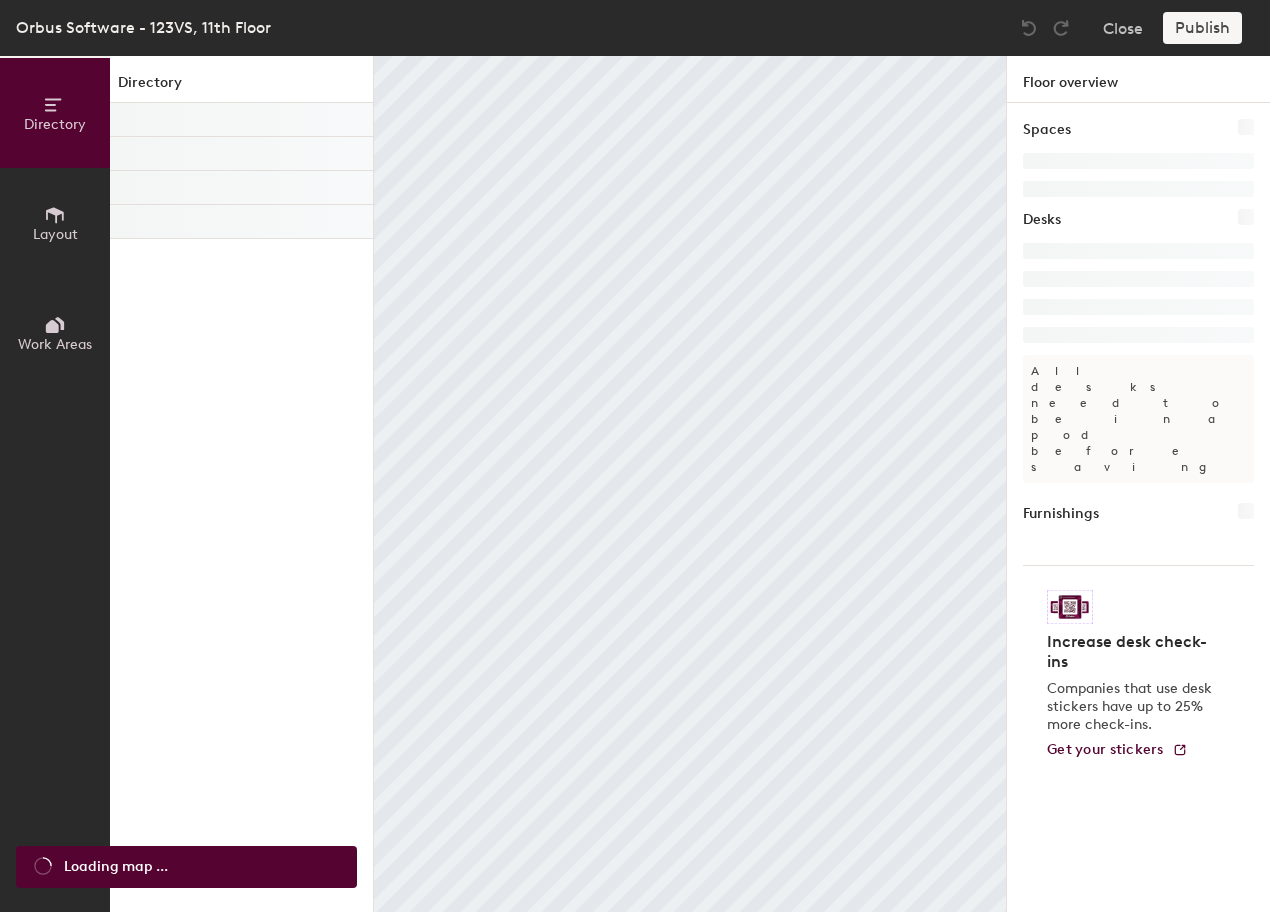 scroll, scrollTop: 0, scrollLeft: 0, axis: both 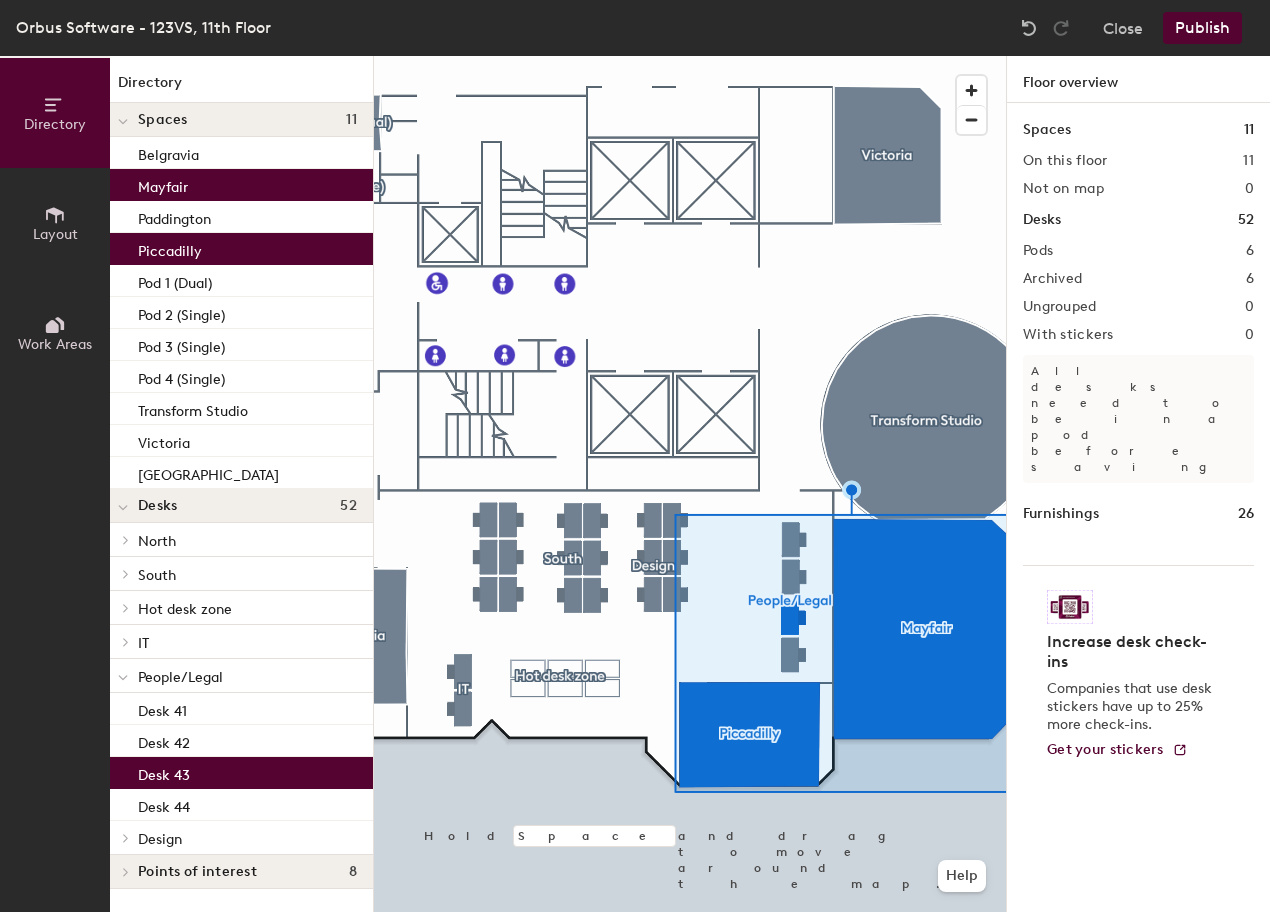 click on "People/Legal" 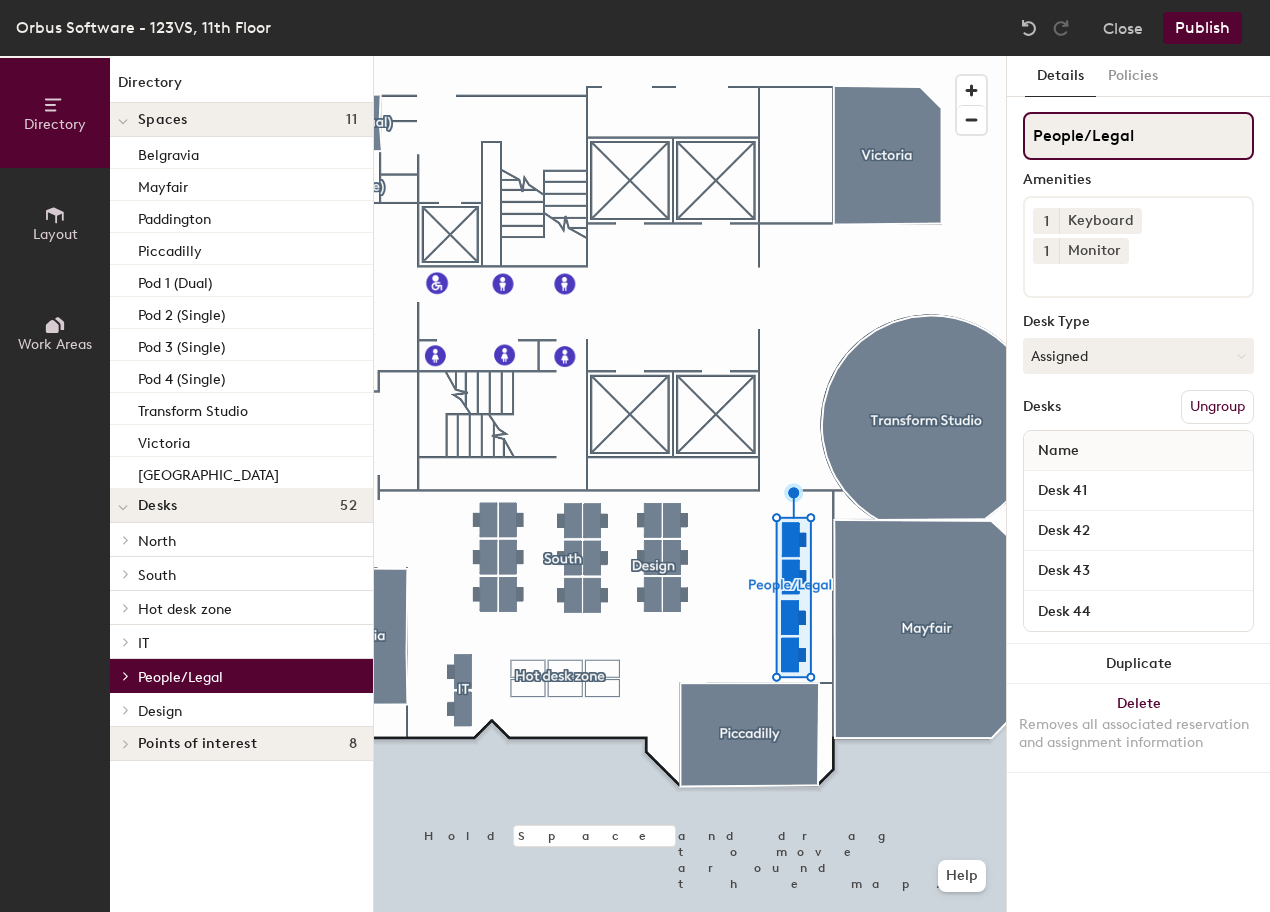 click on "People/Legal" 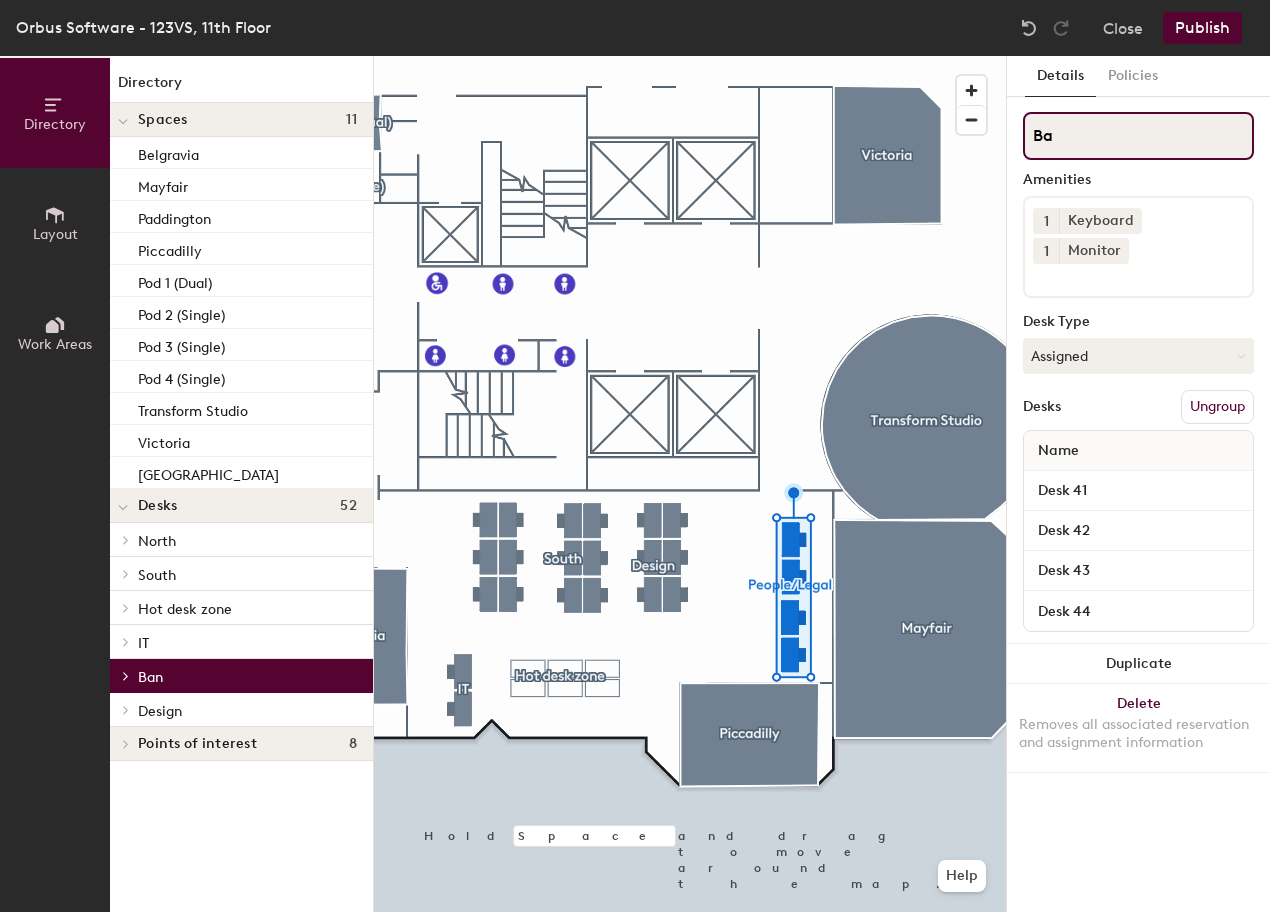 type on "B" 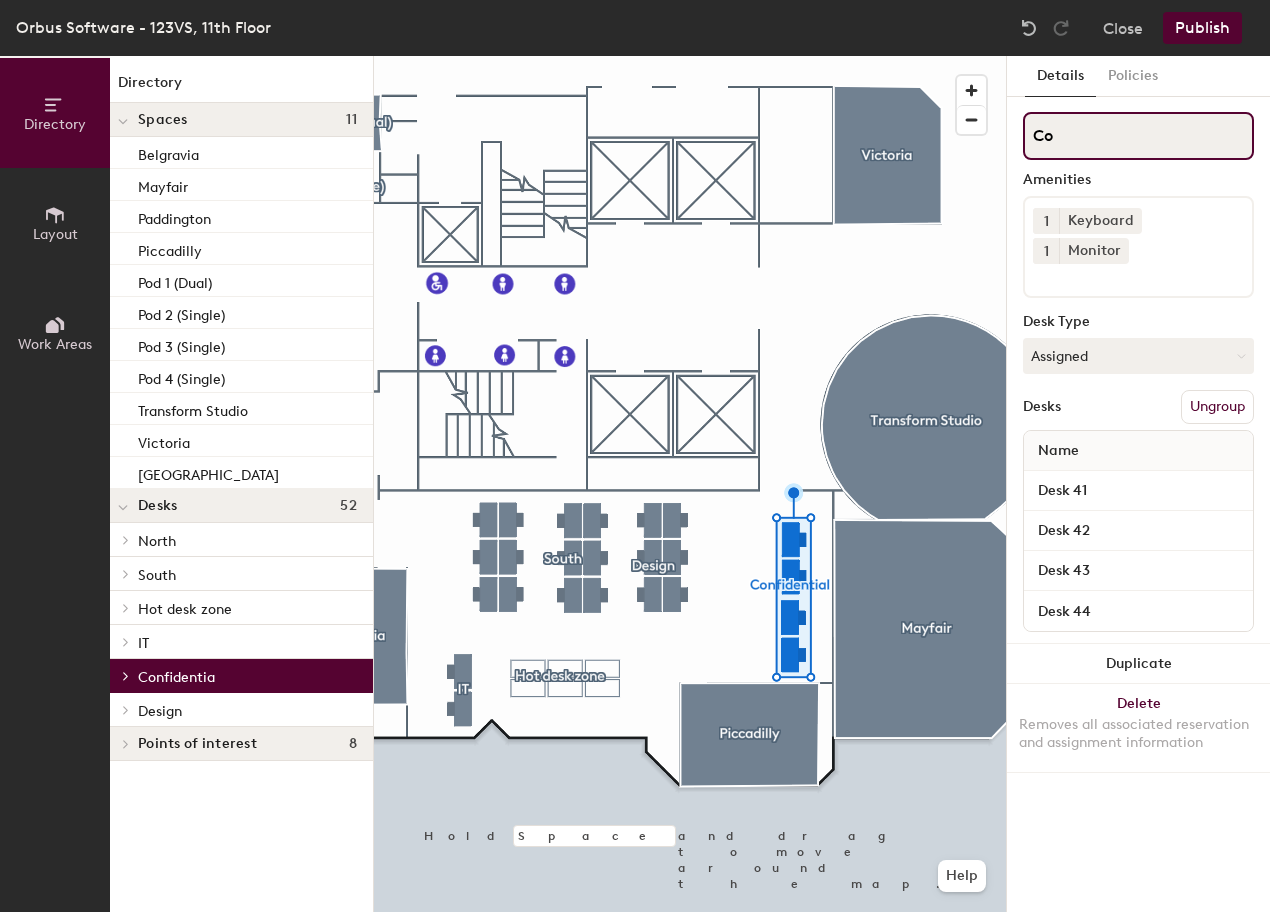 type on "C" 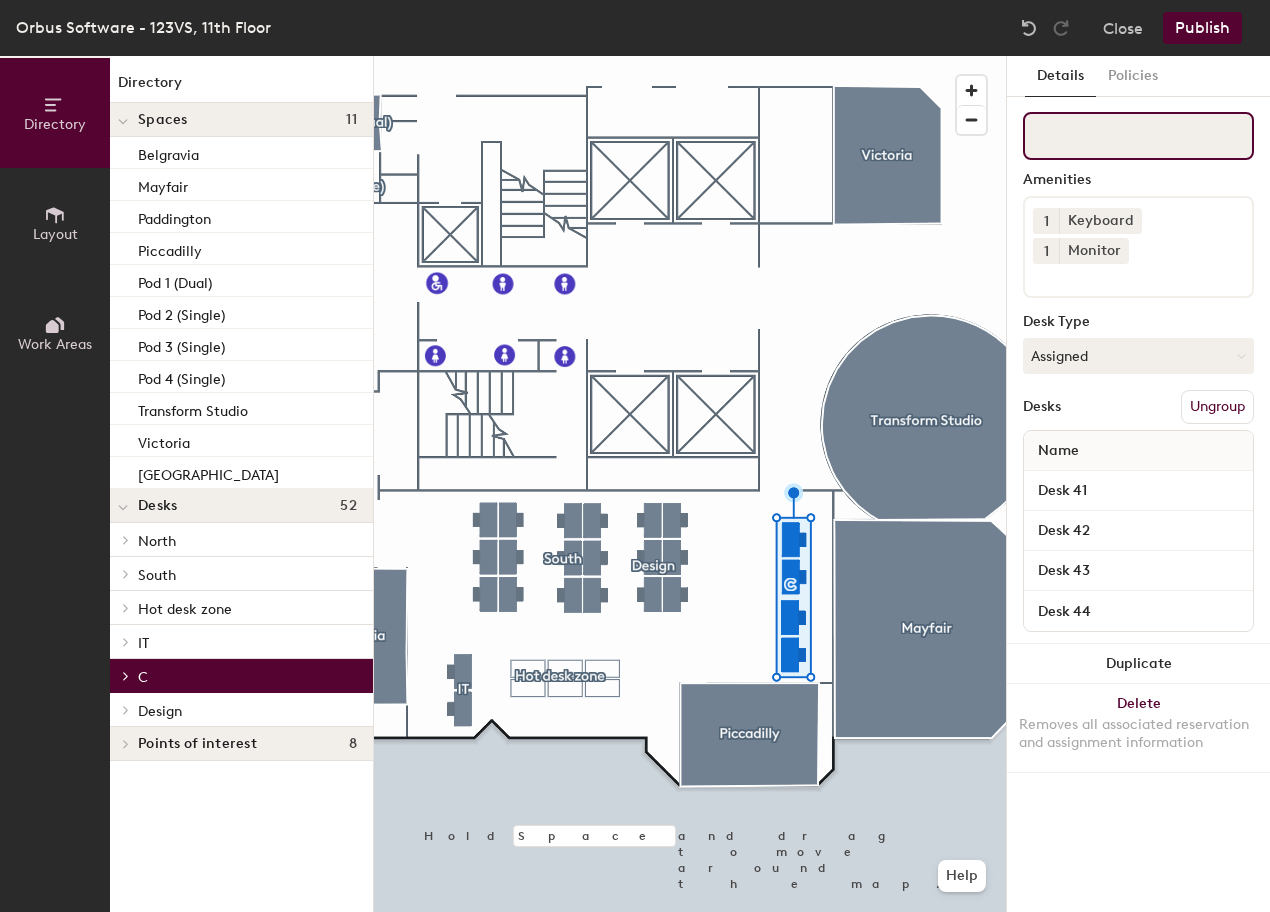 type 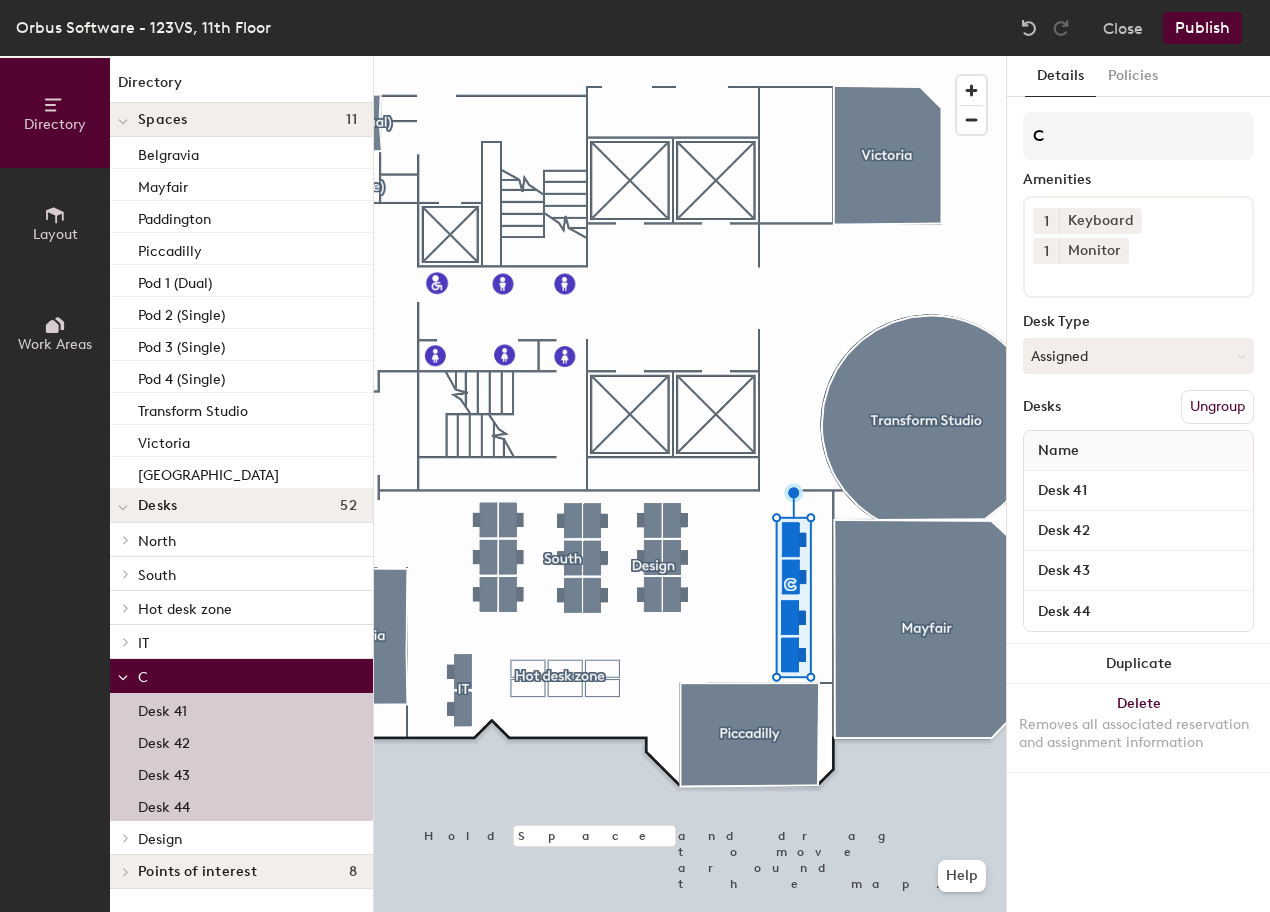 drag, startPoint x: 1093, startPoint y: 166, endPoint x: 1032, endPoint y: 166, distance: 61 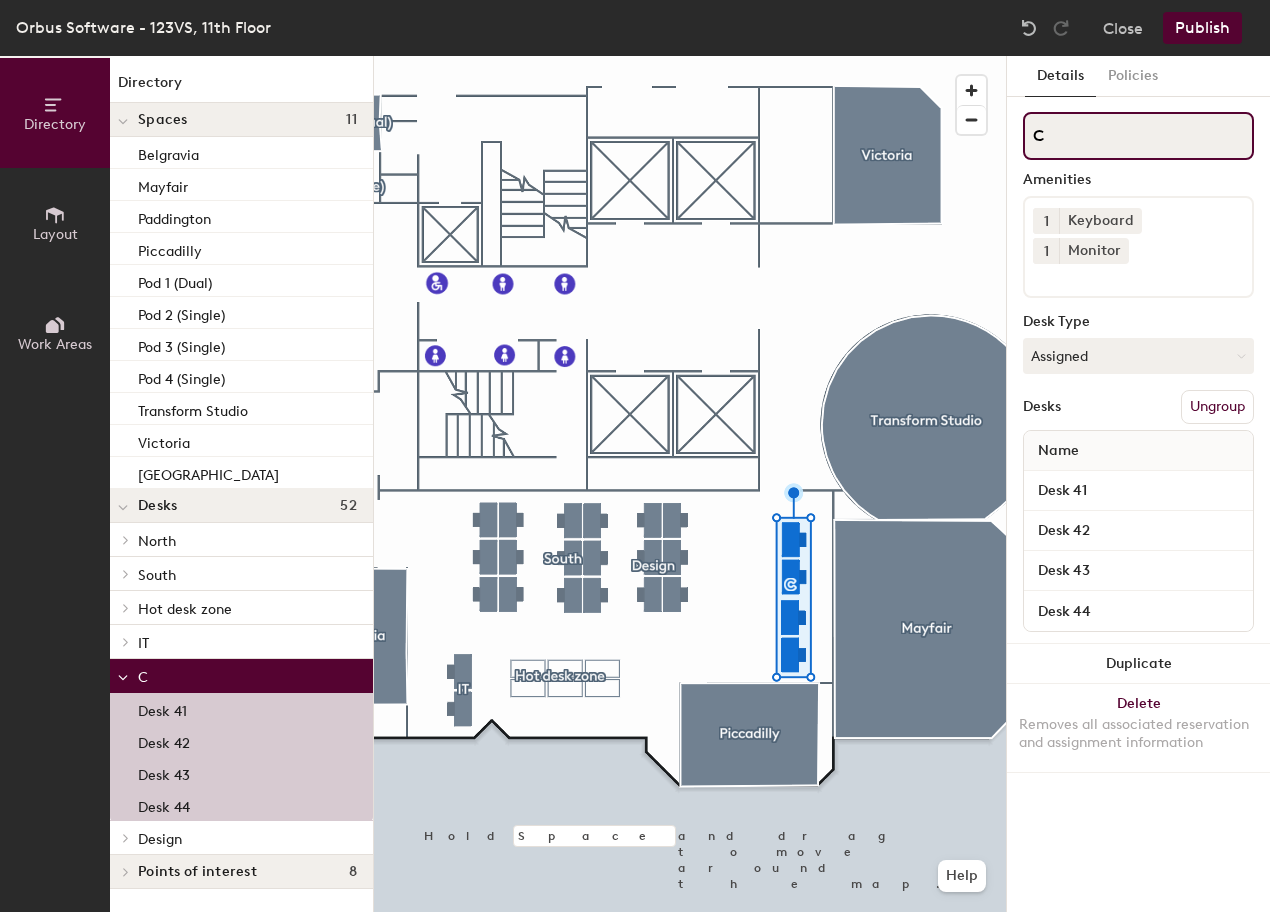 click on "Directory Layout Work Areas Directory Spaces 11 Belgravia [GEOGRAPHIC_DATA] [GEOGRAPHIC_DATA] Pod 1 (Dual) Pod 2 (Single) Pod 3 (Single) Pod 4 (Single) Transform Studio [GEOGRAPHIC_DATA] Desks 52 North Desk 1 Desk 2 Desk 3 Desk 4 Desk 5 Desk 6 Desk 7 Desk 8 Desk 9 Desk 10 Desk 11 Desk 12 Desk 13 Desk 14 Desk 15 Desk 16 Desk 17 Desk 18 Desk 19 Desk 20 Desk 21 Desk 22 South Desk 23 Desk 24 Desk 25 Desk 26 Desk 27 Desk 28 Desk 29 Desk 30 Desk 31 Desk 32 Desk 33 Desk 38 Desk 39 Desk 40 Desk 44 Hot desk zone Desk 47 Desk 48 Desk 49 Desk 50 Desk 51 Desk 52 IT Desk 45 Desk 46 C Desk 41 Desk 42 Desk 43 Desk 44 Design Desk 35 Desk 36 Desk 37 Points of interest 8 Accessible Kitchen Men's restroom Men's restroom Printer Women's restroom Women's restroom Women's restroom Hold Space and drag to move around the map. Help Details Policies C Amenities 1 Keyboard 1 Monitor Desk Type Assigned Desks Ungroup Name Desk 41 Desk 42 Desk 43 Desk 44 Duplicate Delete Removes all associated reservation and assignment information" 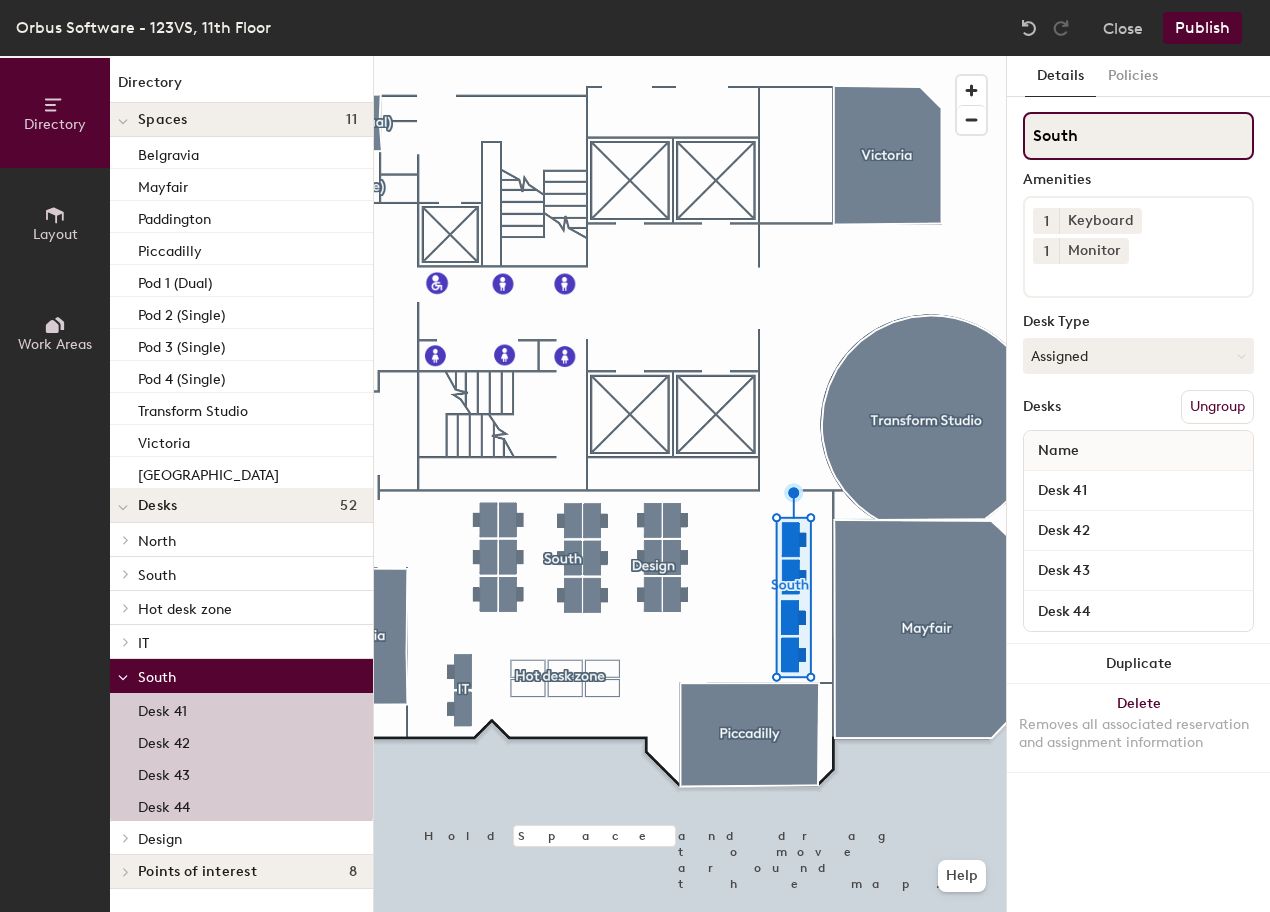 type on "South" 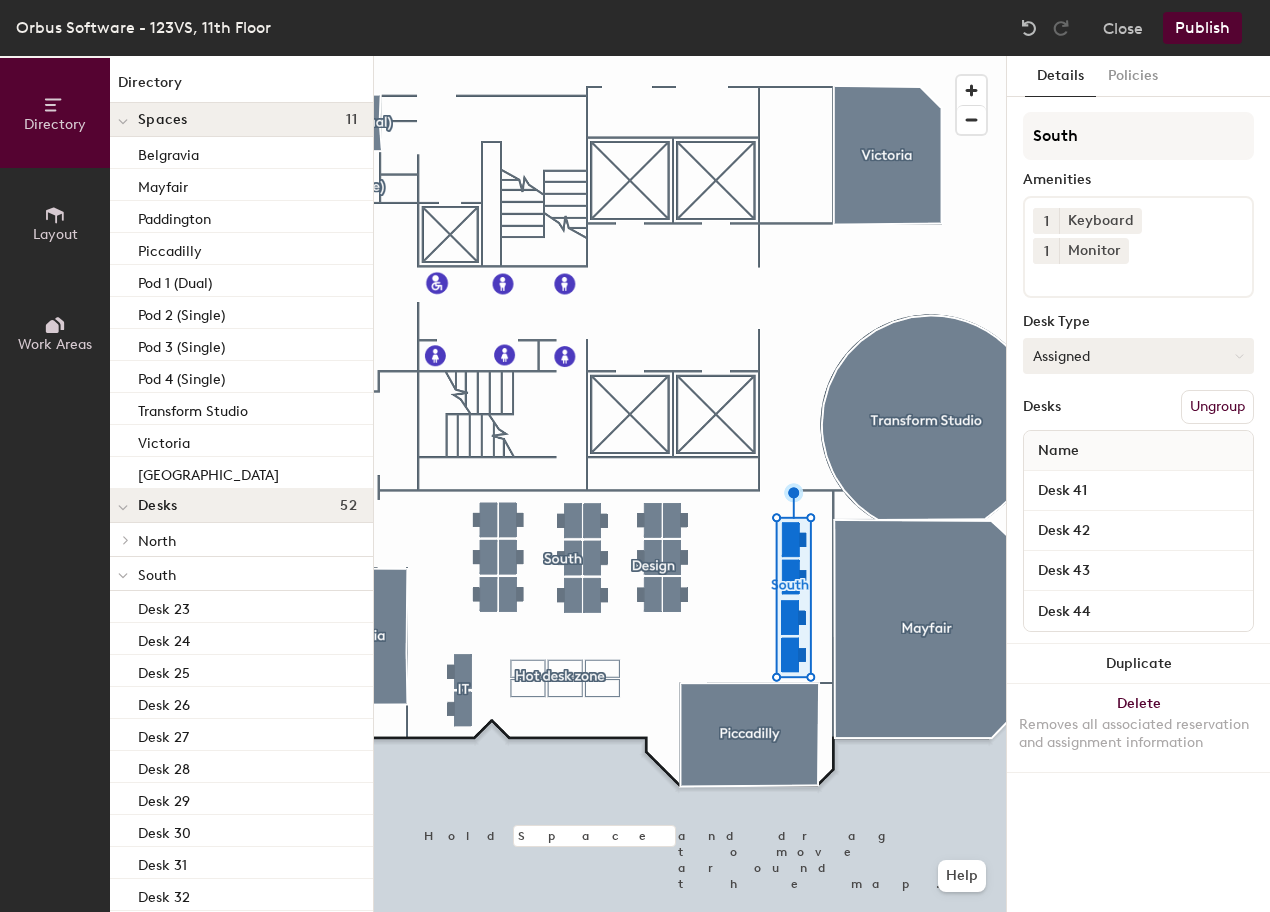 click on "Assigned" 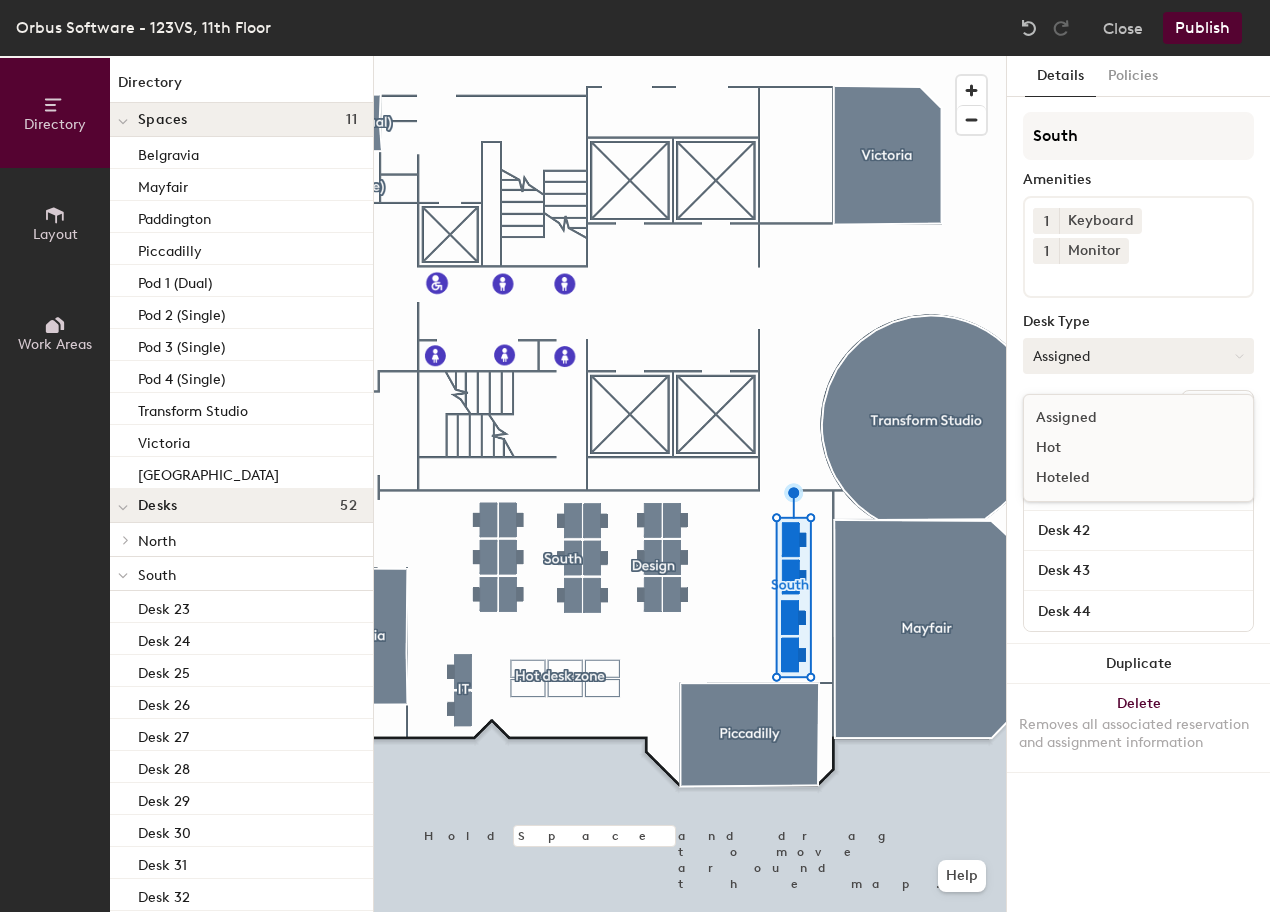 click on "Assigned" 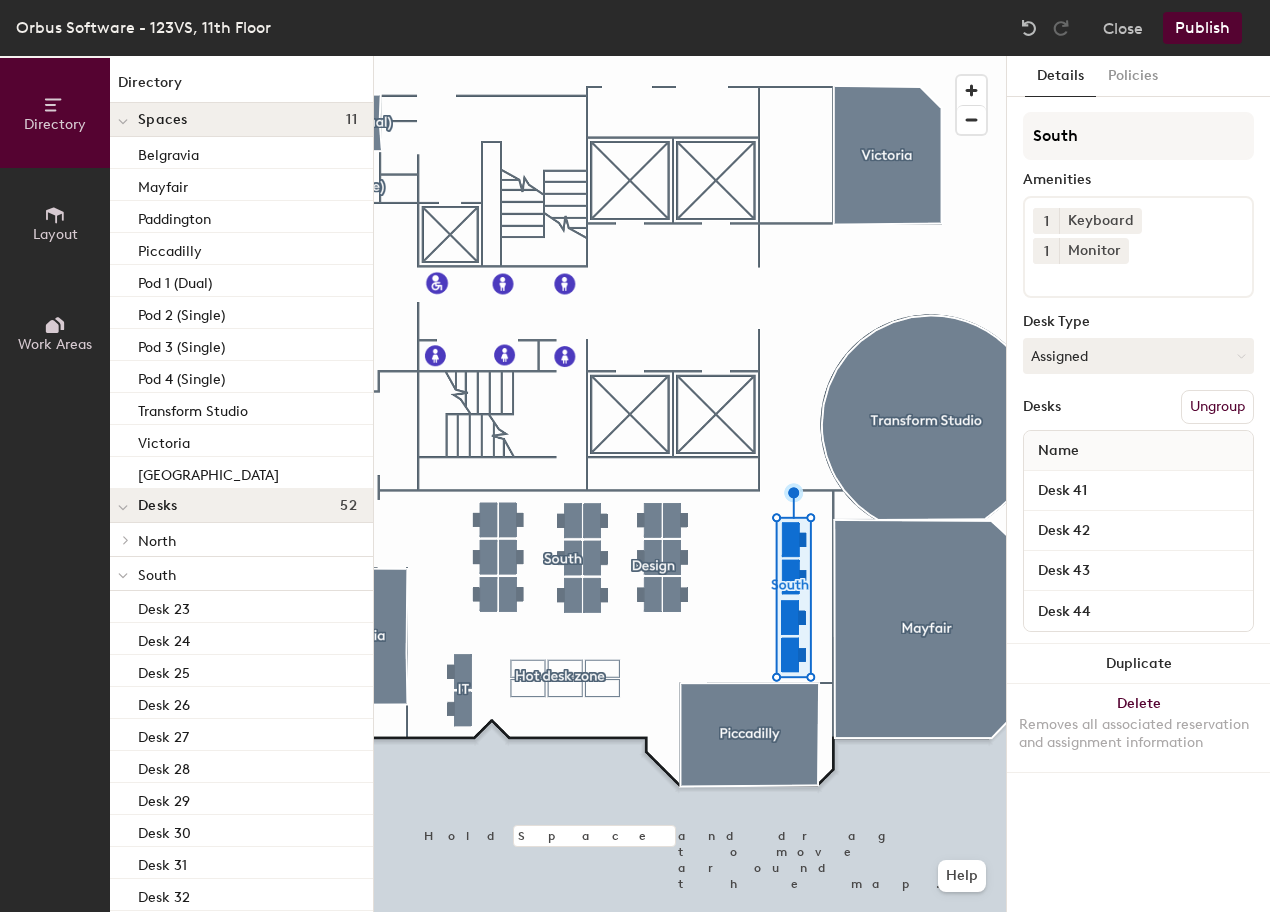 click on "Ungroup" 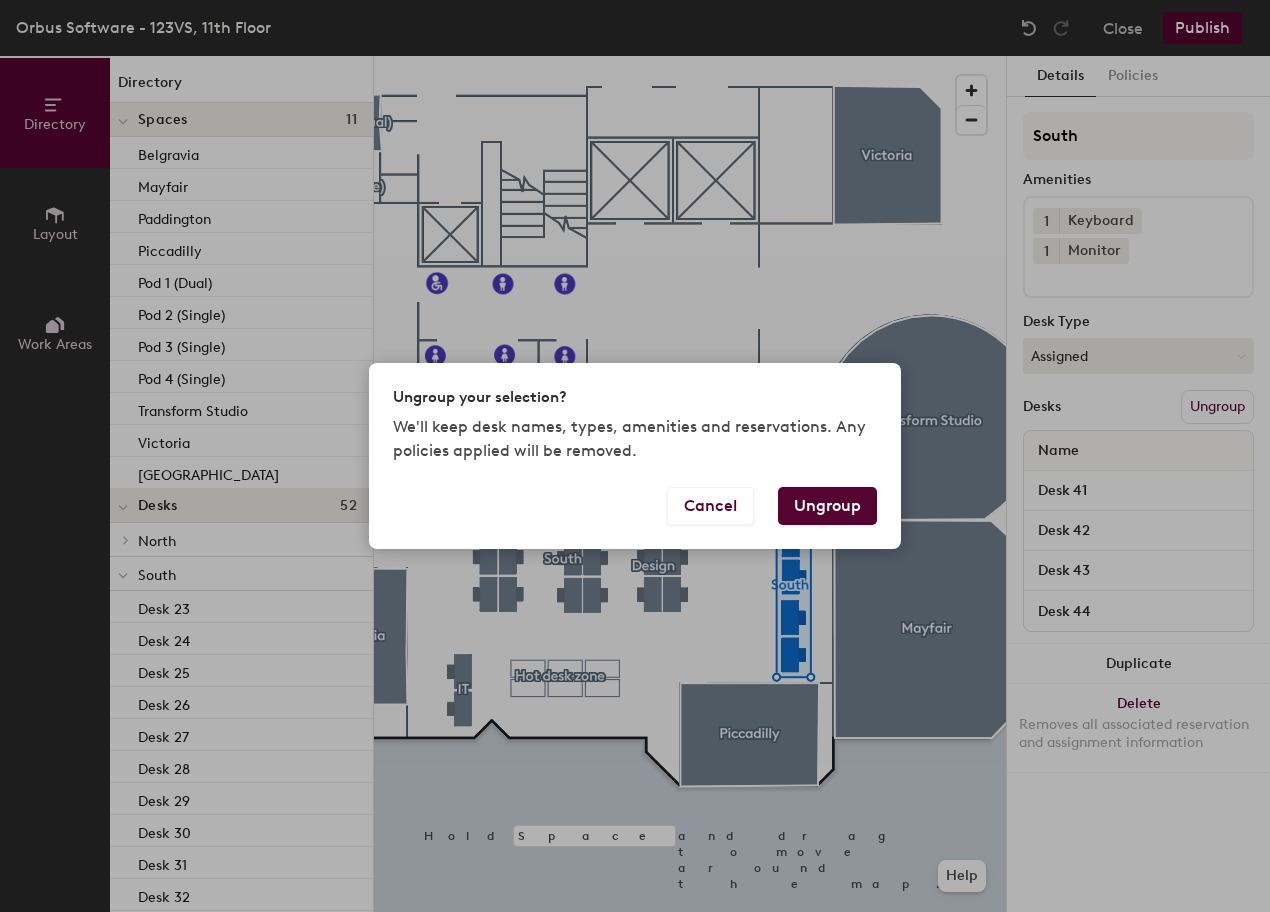 click on "Ungroup" at bounding box center [827, 506] 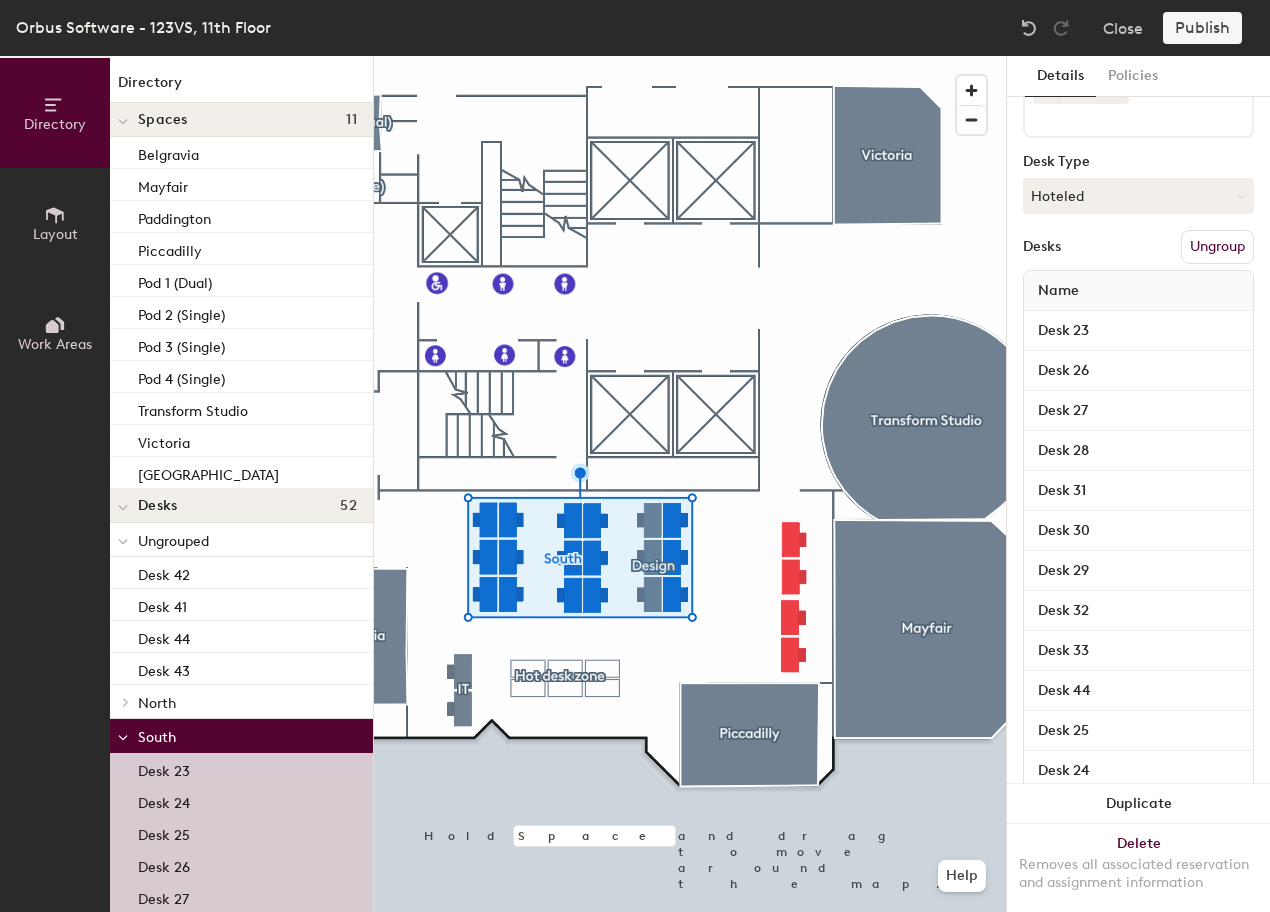scroll, scrollTop: 0, scrollLeft: 0, axis: both 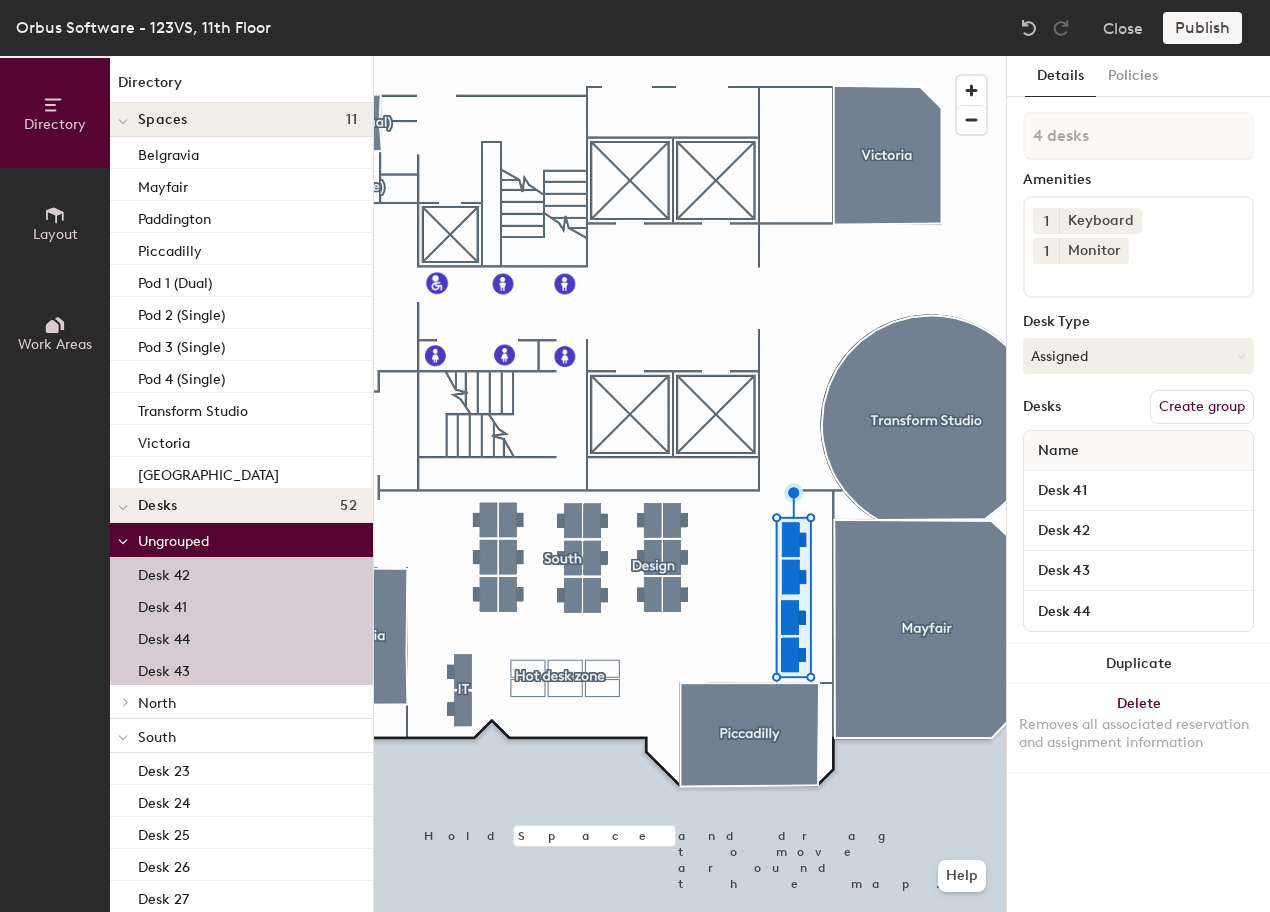 click on "Create group" 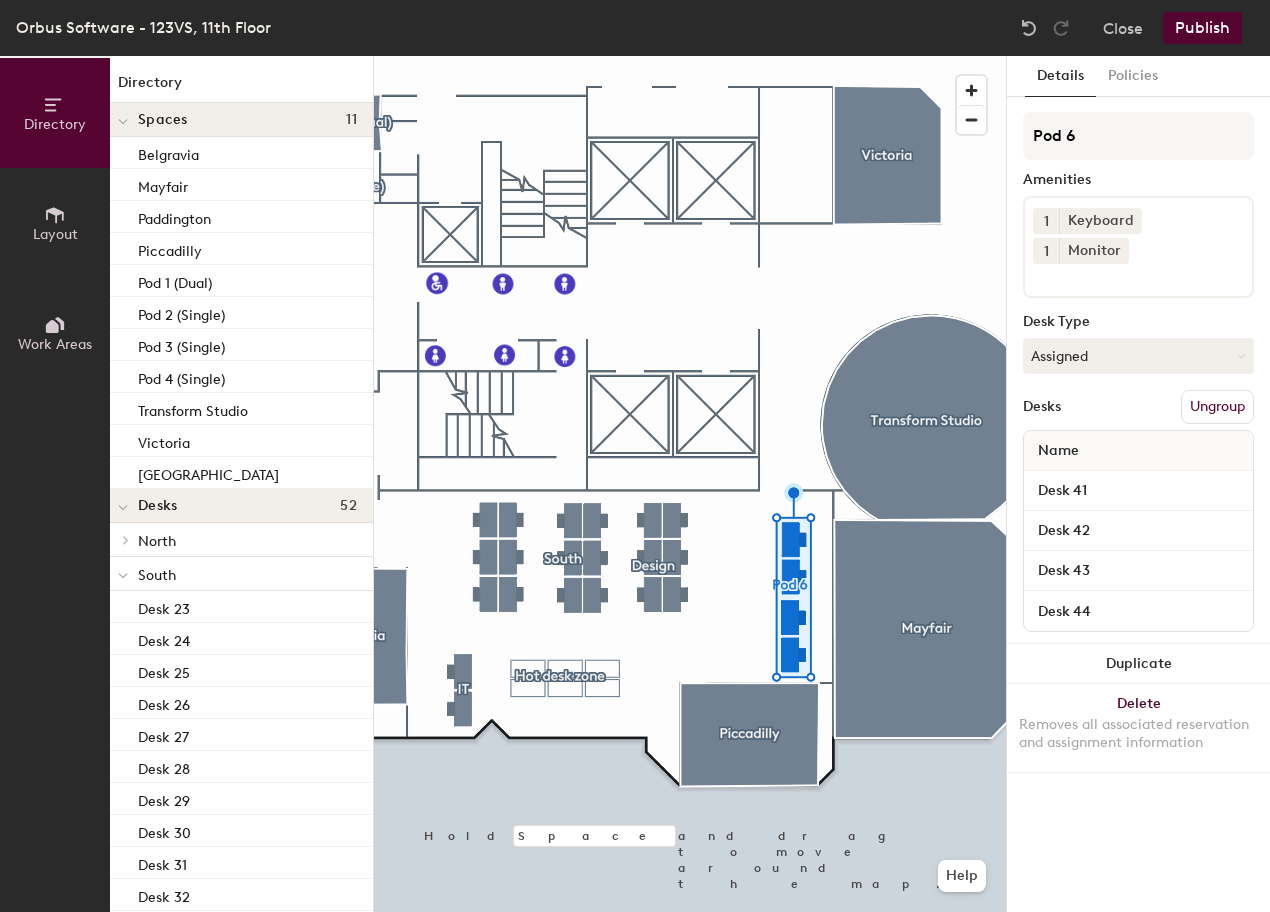 click on "Ungroup" 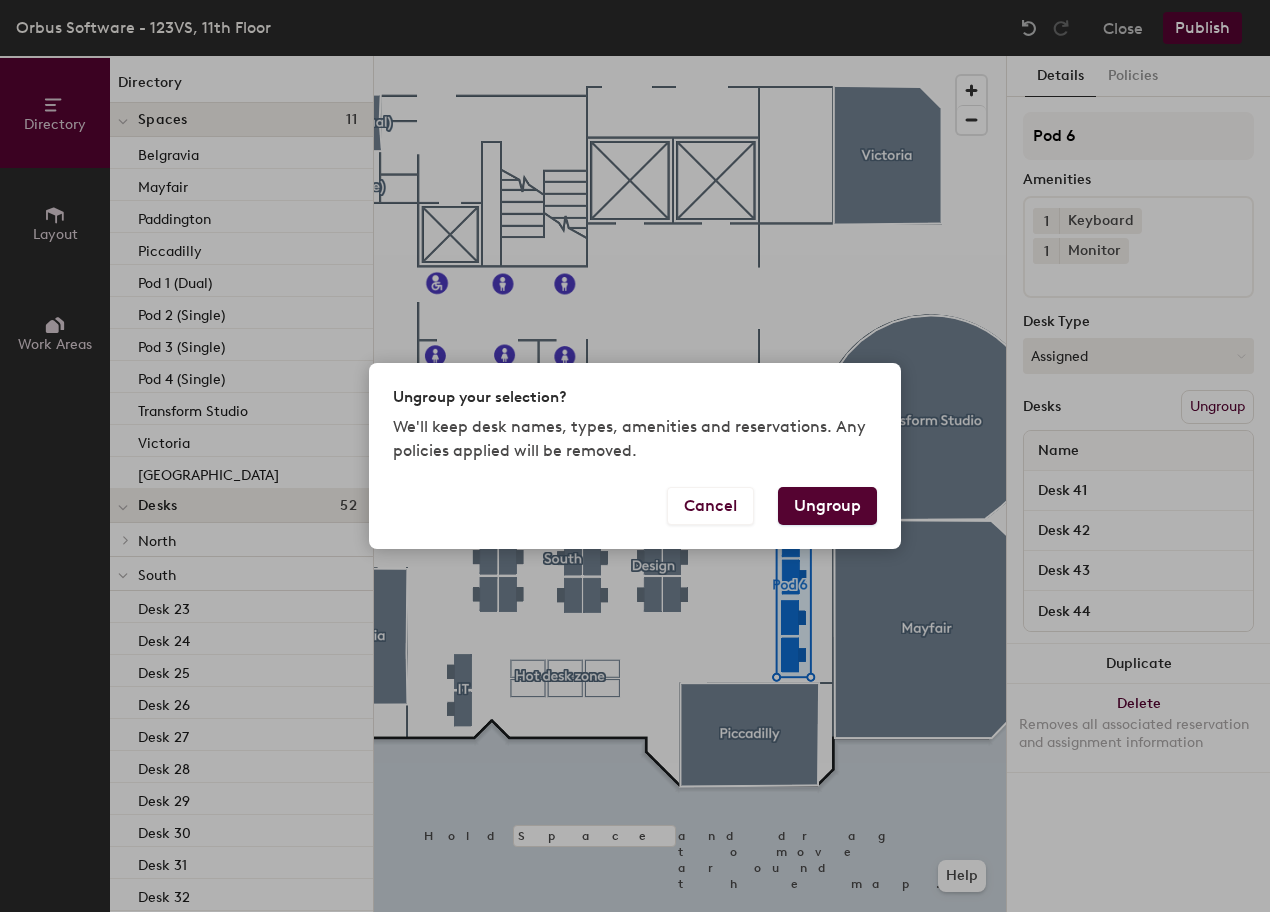 click on "Ungroup" at bounding box center (827, 506) 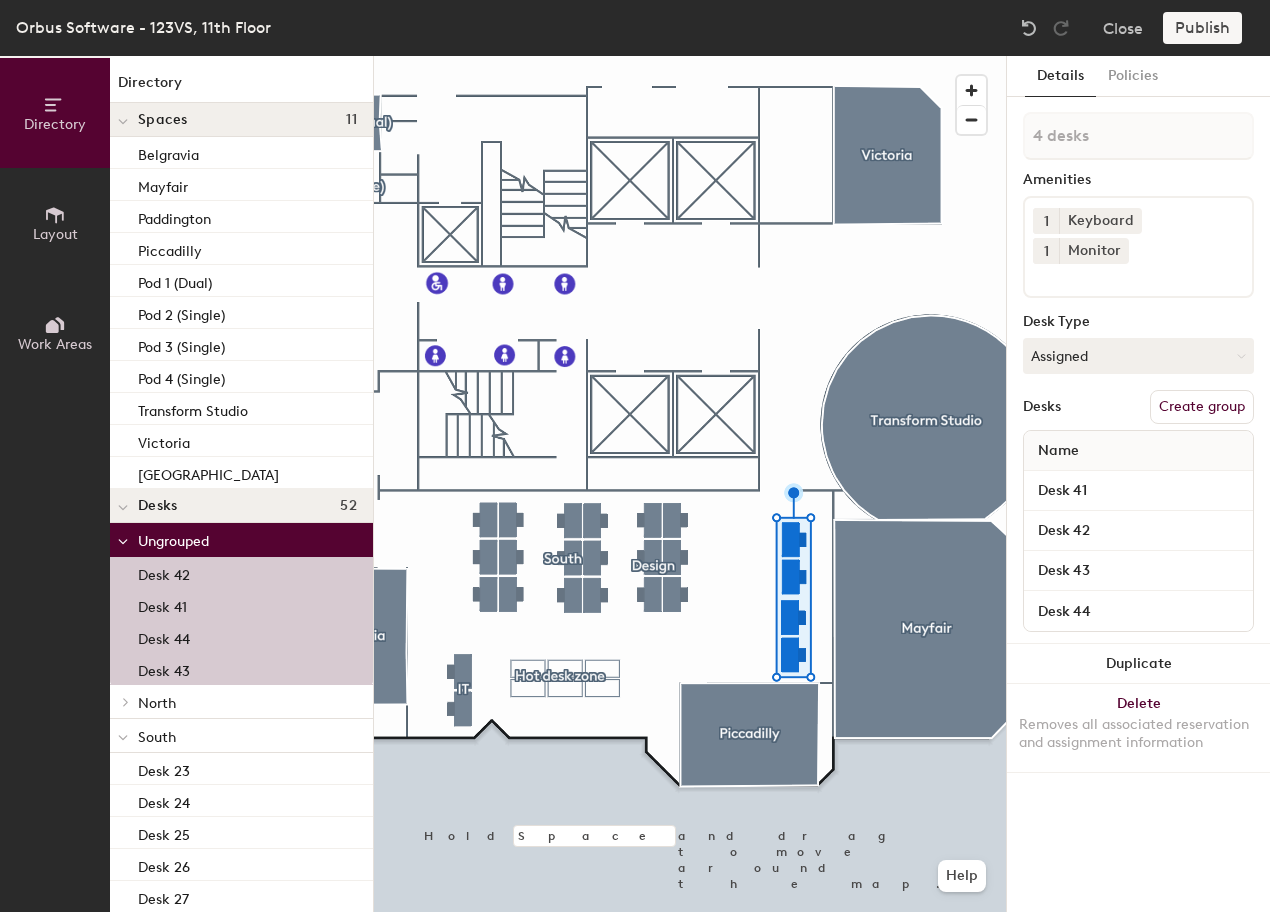 type on "1 desk" 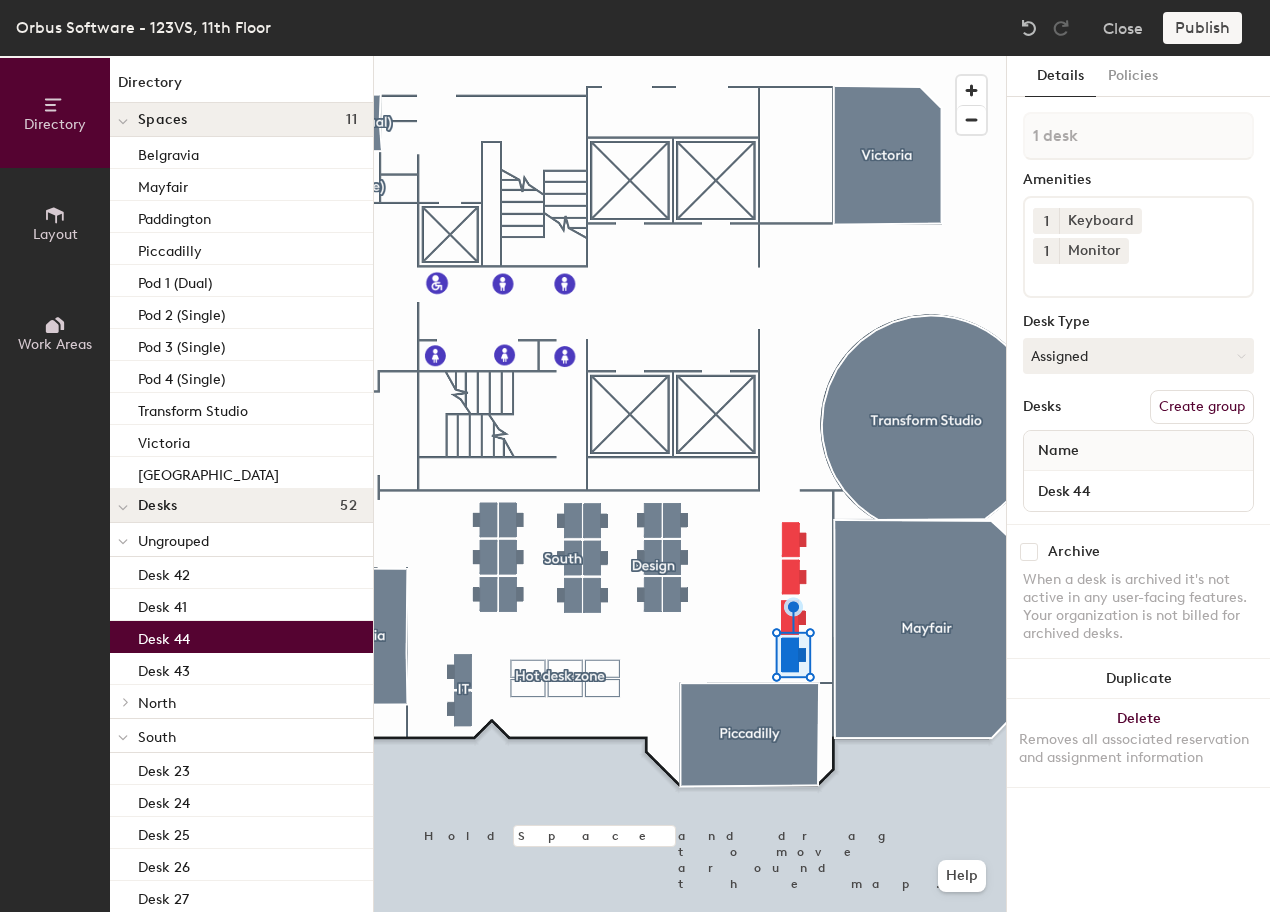 drag, startPoint x: 247, startPoint y: 621, endPoint x: 154, endPoint y: 647, distance: 96.56604 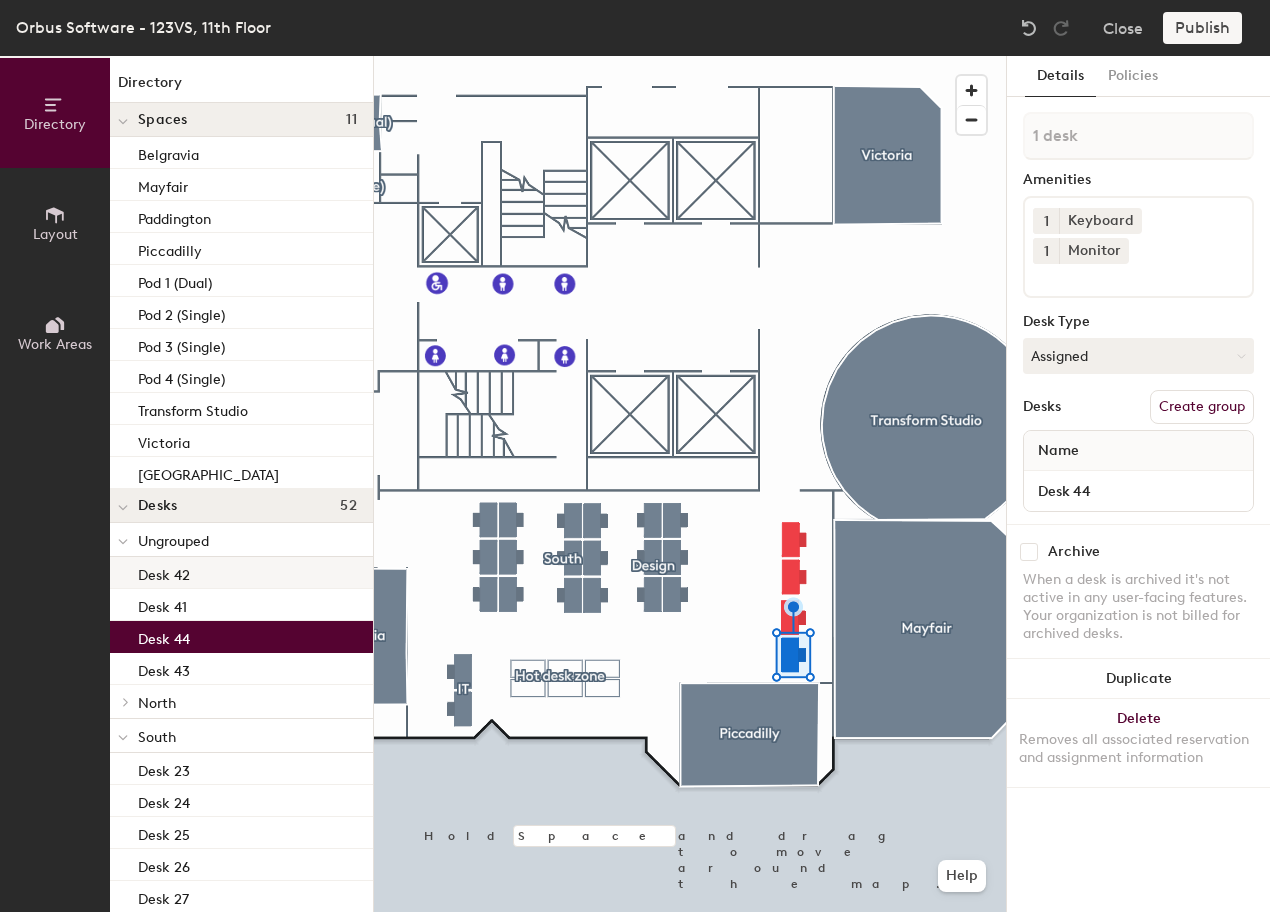 click on "Desk 42" 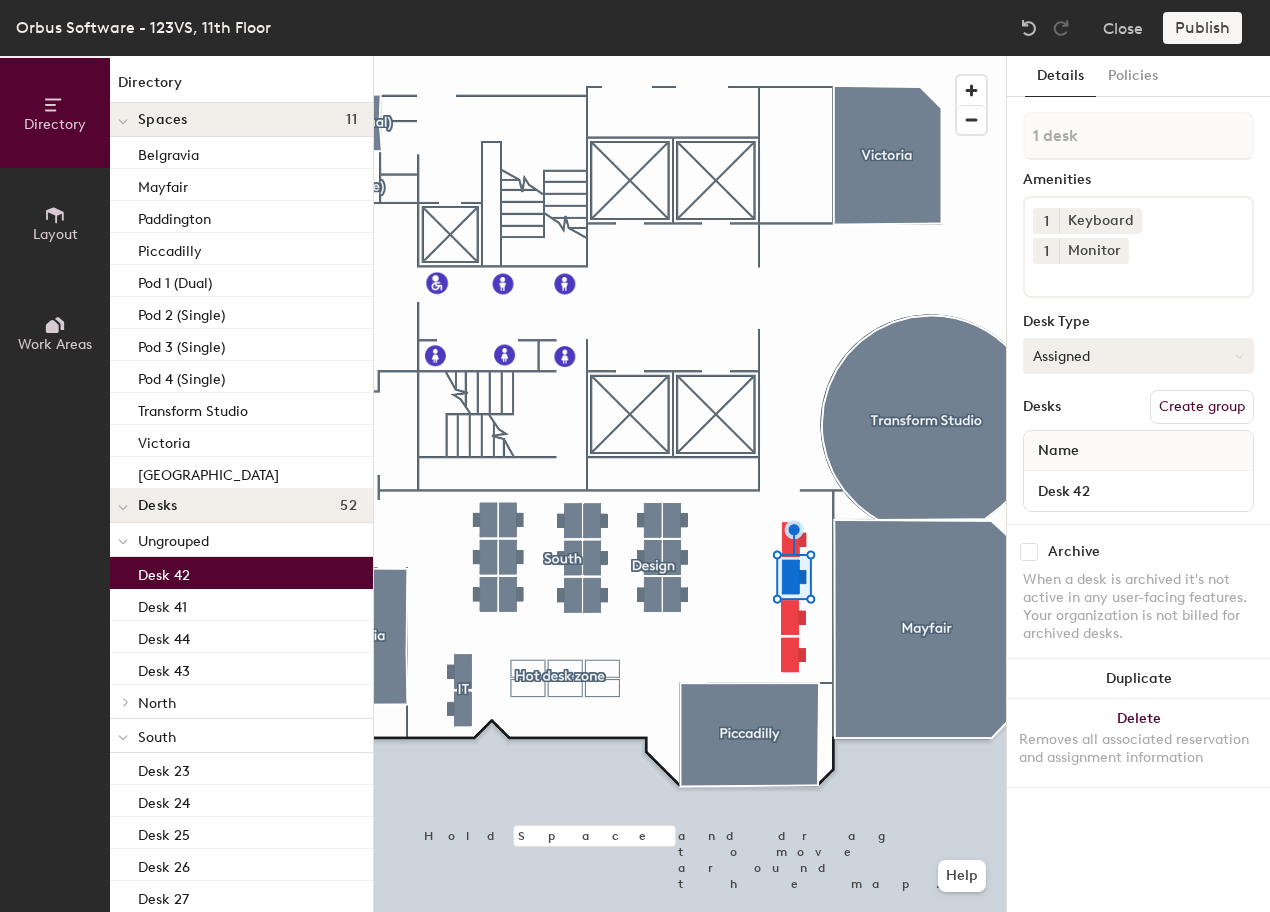 click on "Assigned" 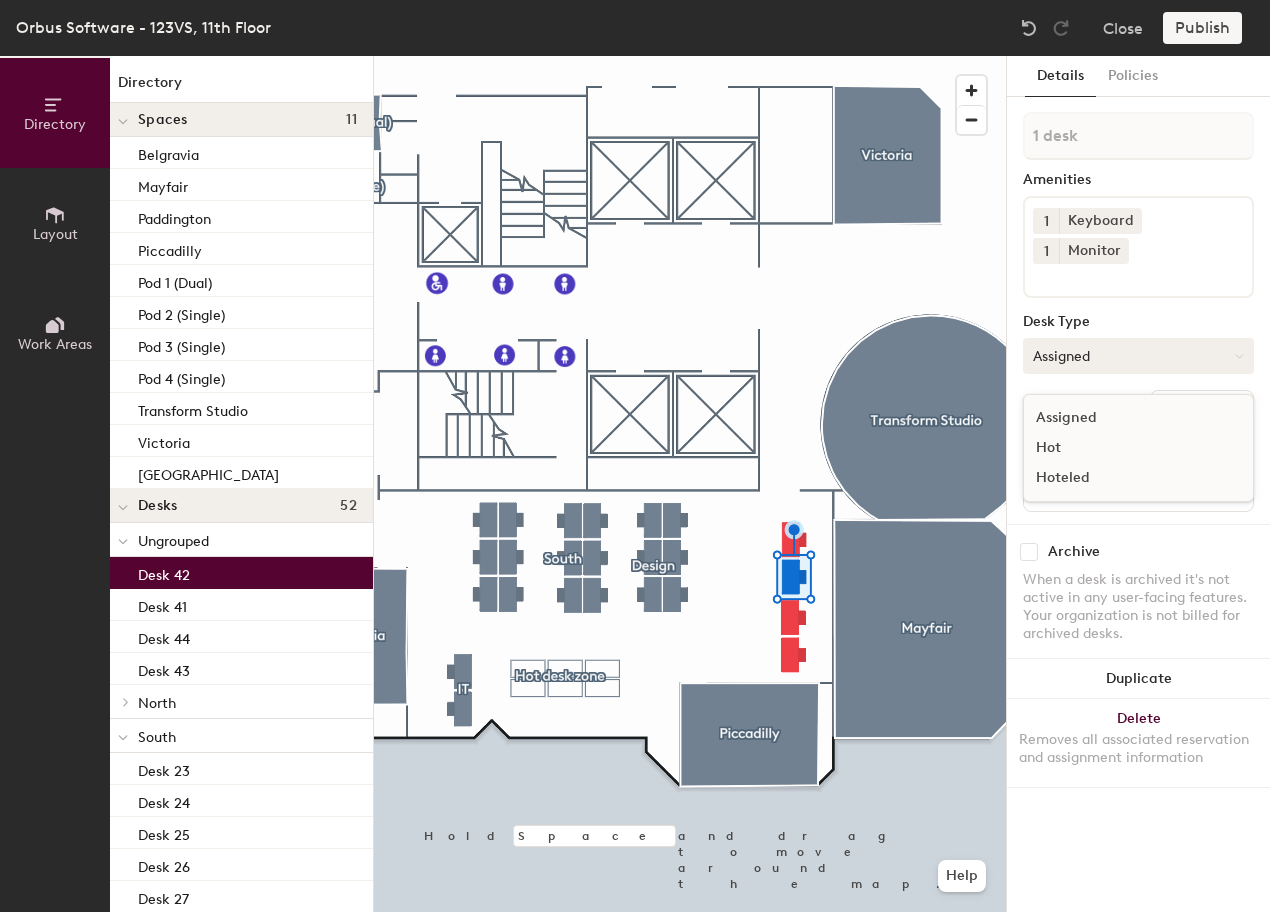 click on "Assigned" 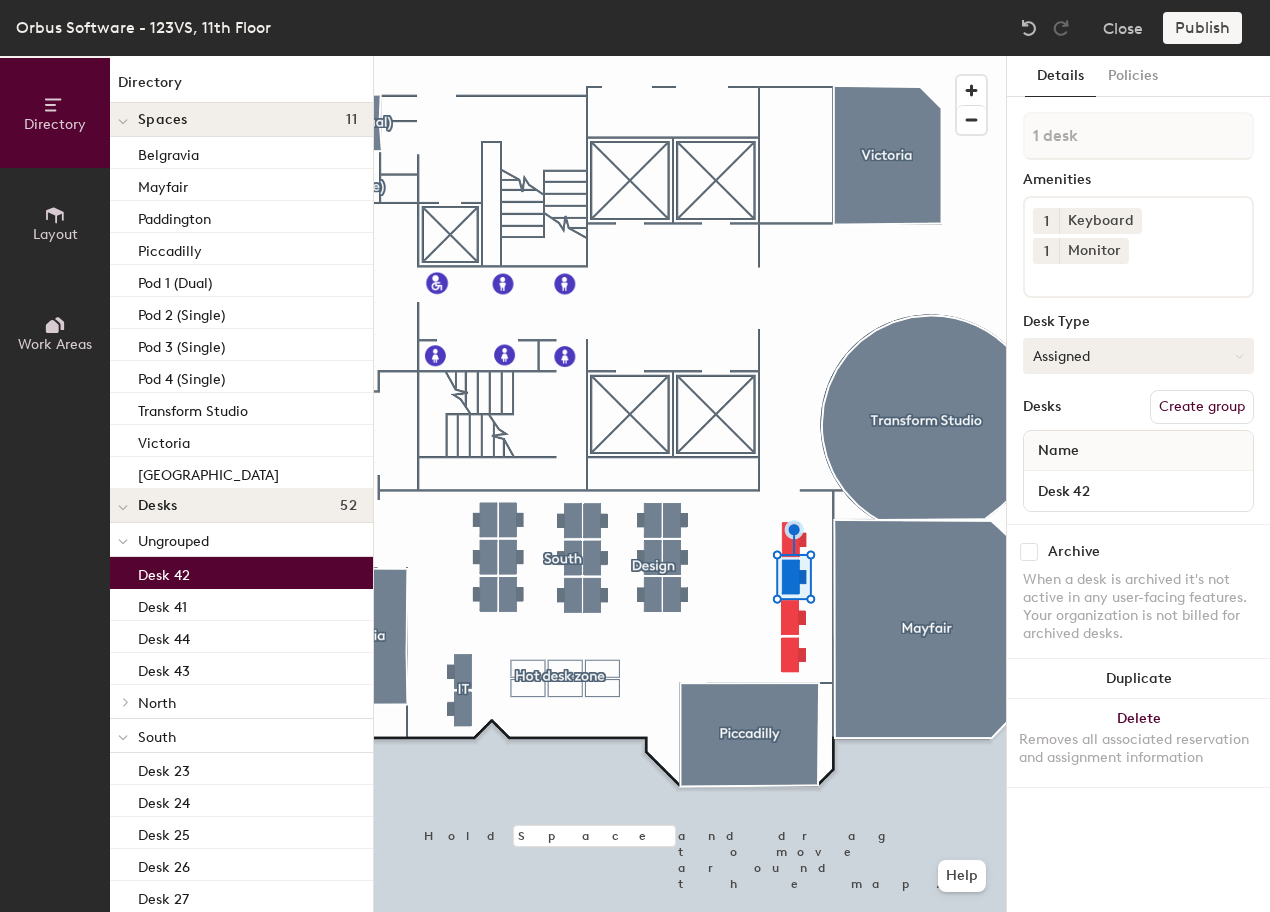 click on "Assigned" 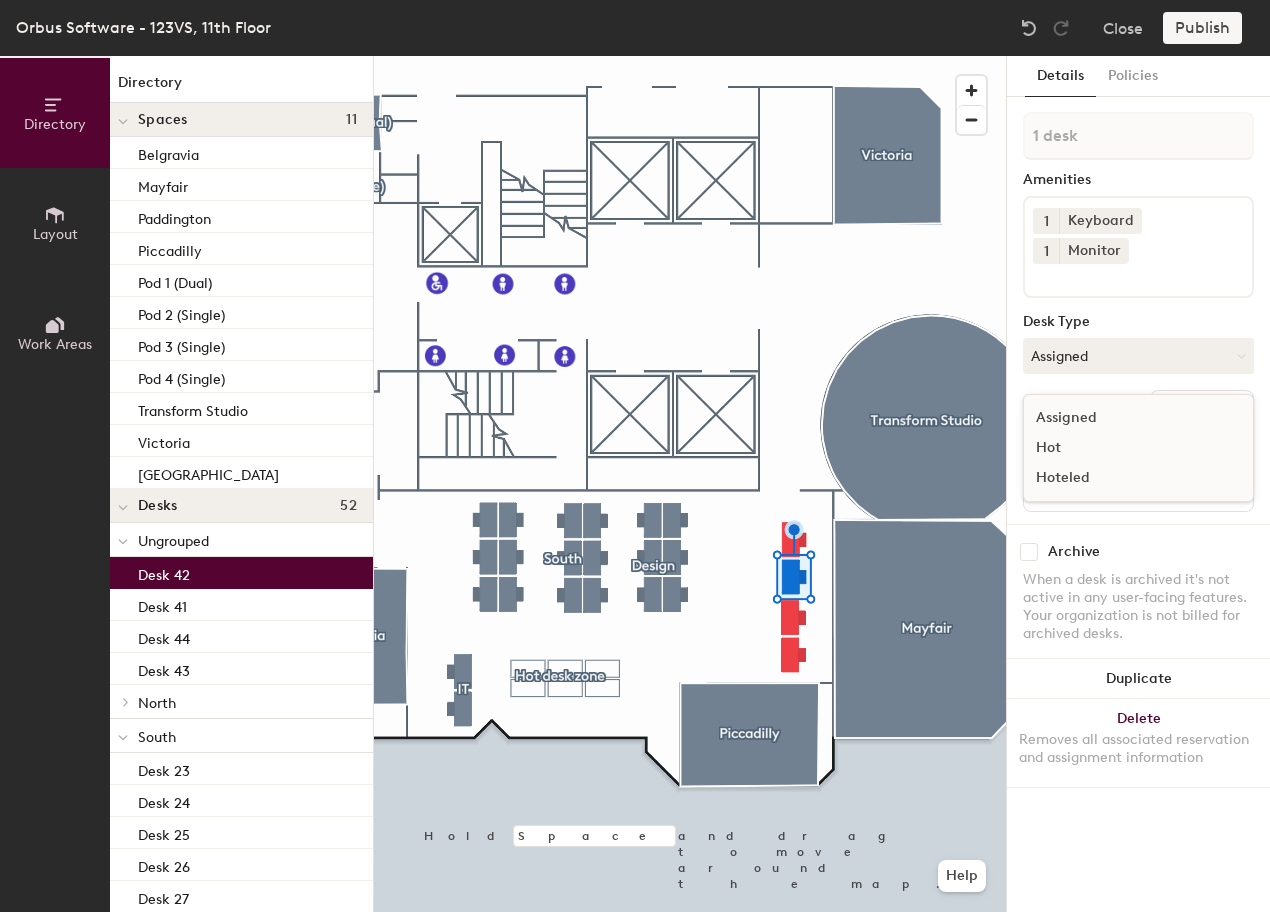click on "Assigned" 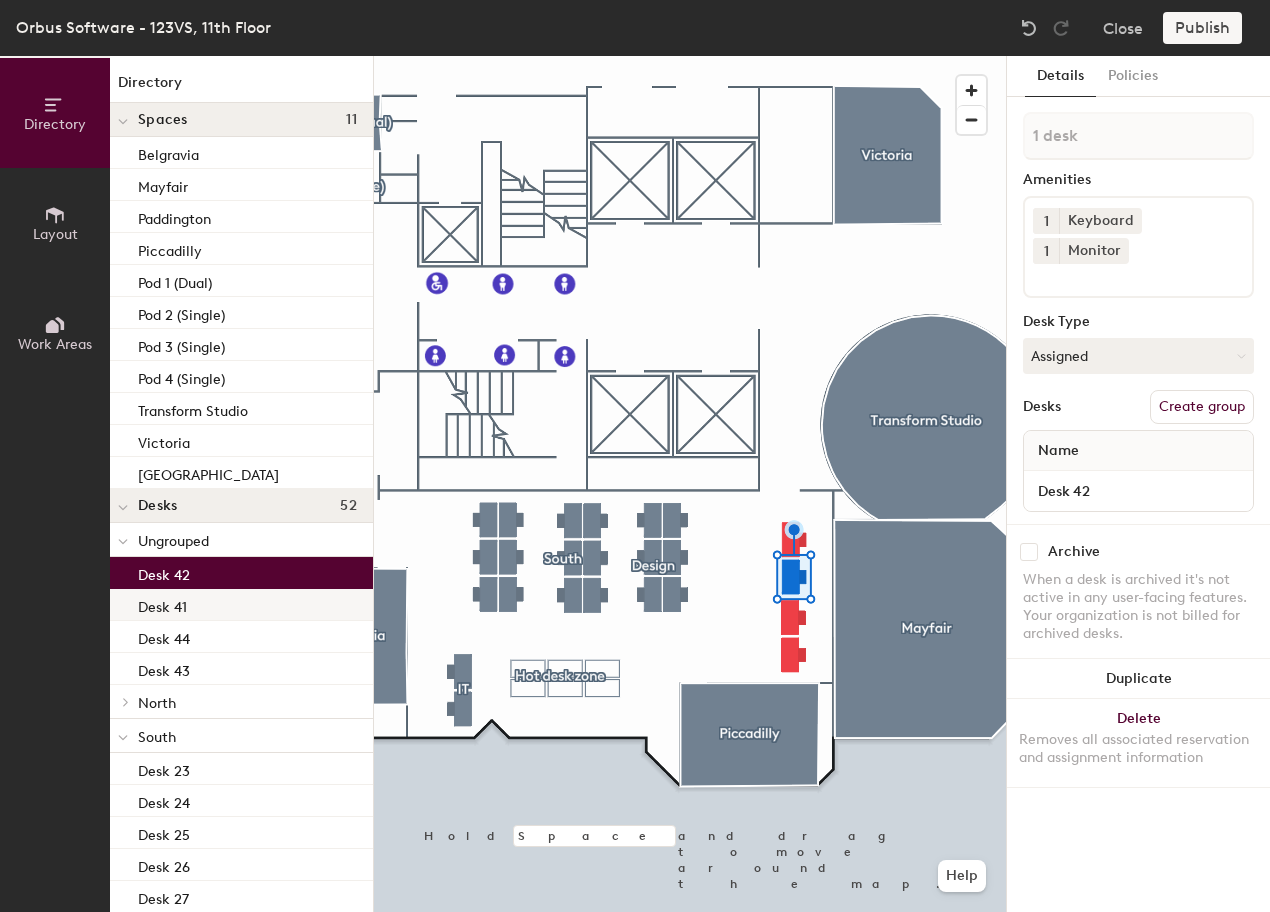 click on "Desk 41" 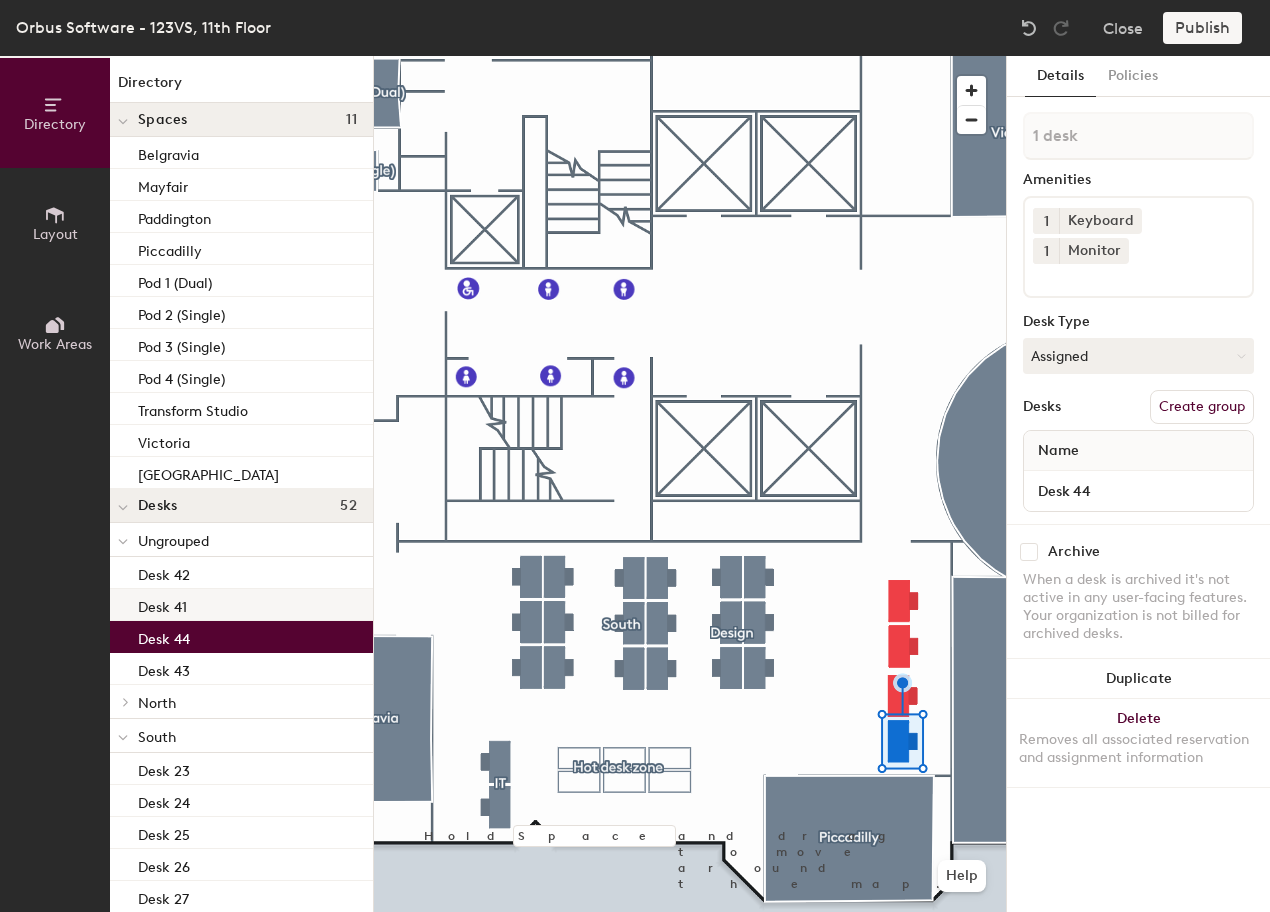 drag, startPoint x: 187, startPoint y: 649, endPoint x: 196, endPoint y: 619, distance: 31.320919 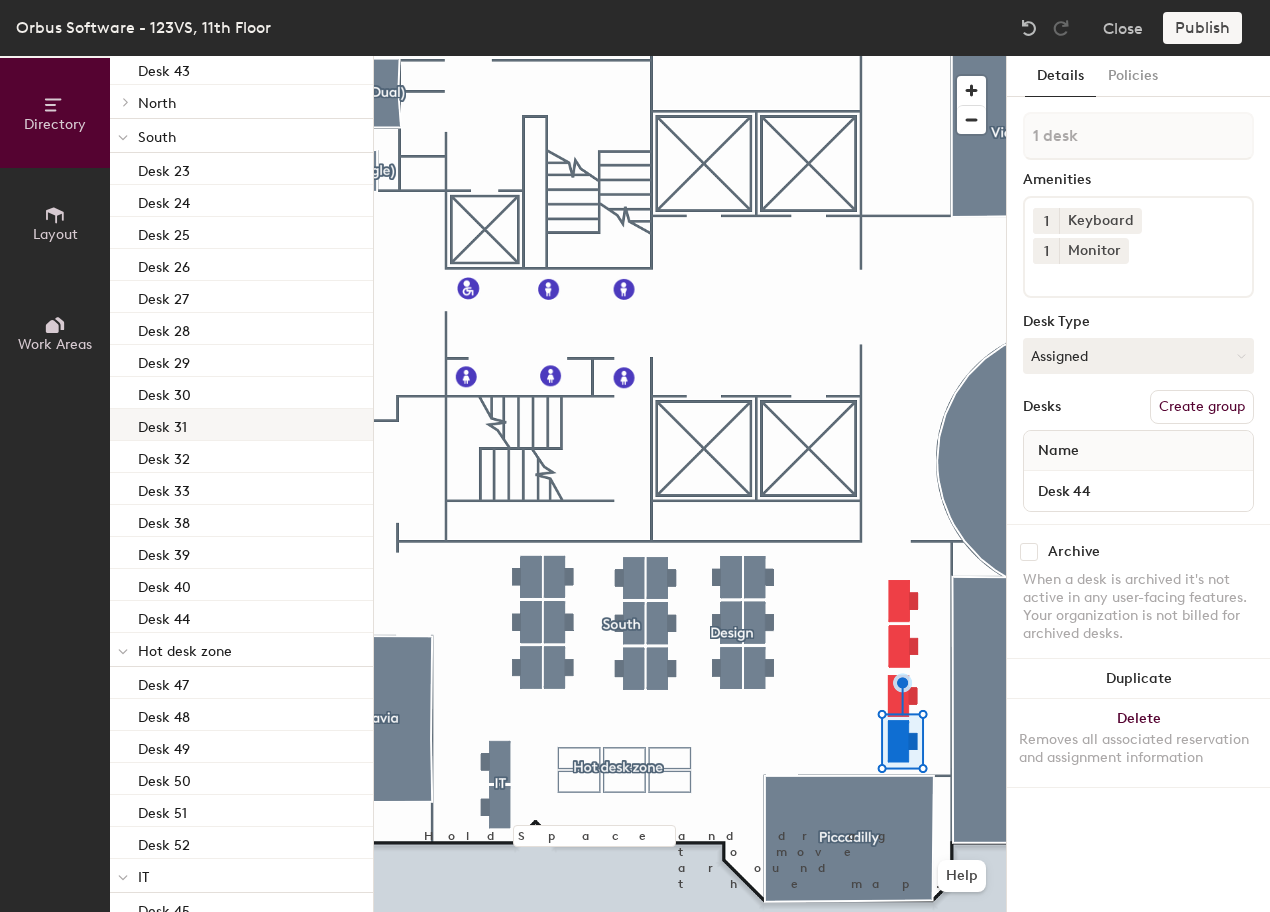 scroll, scrollTop: 825, scrollLeft: 0, axis: vertical 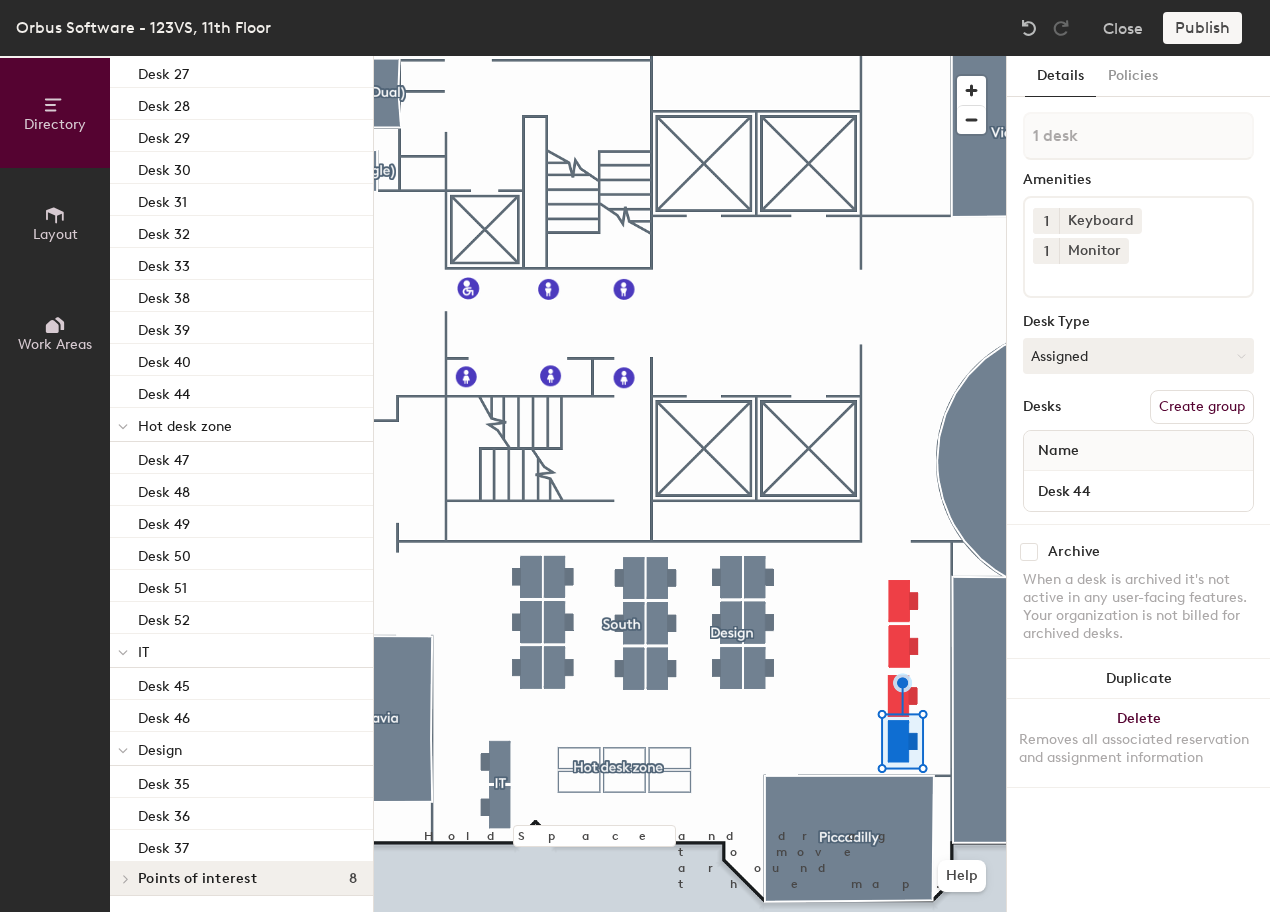click 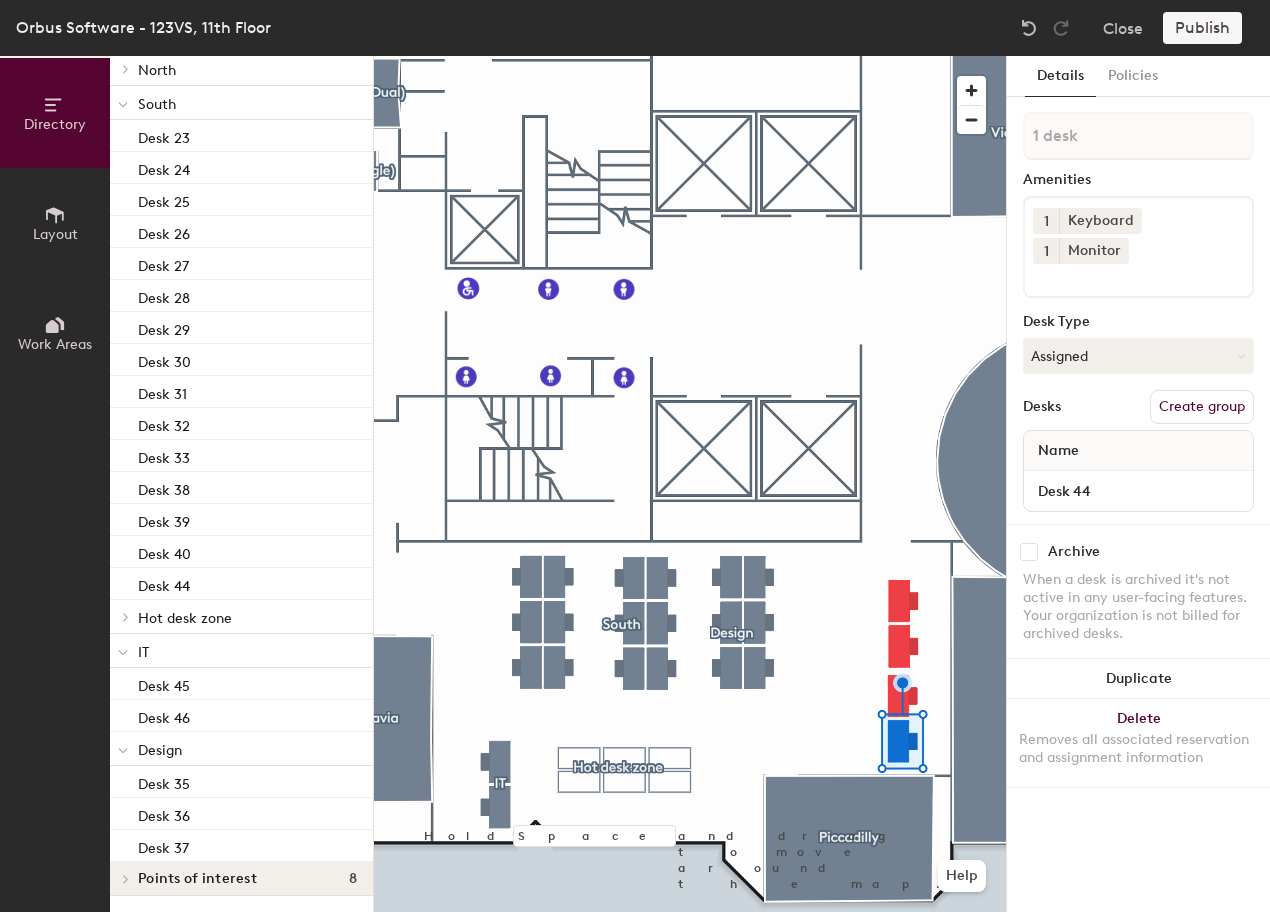 click 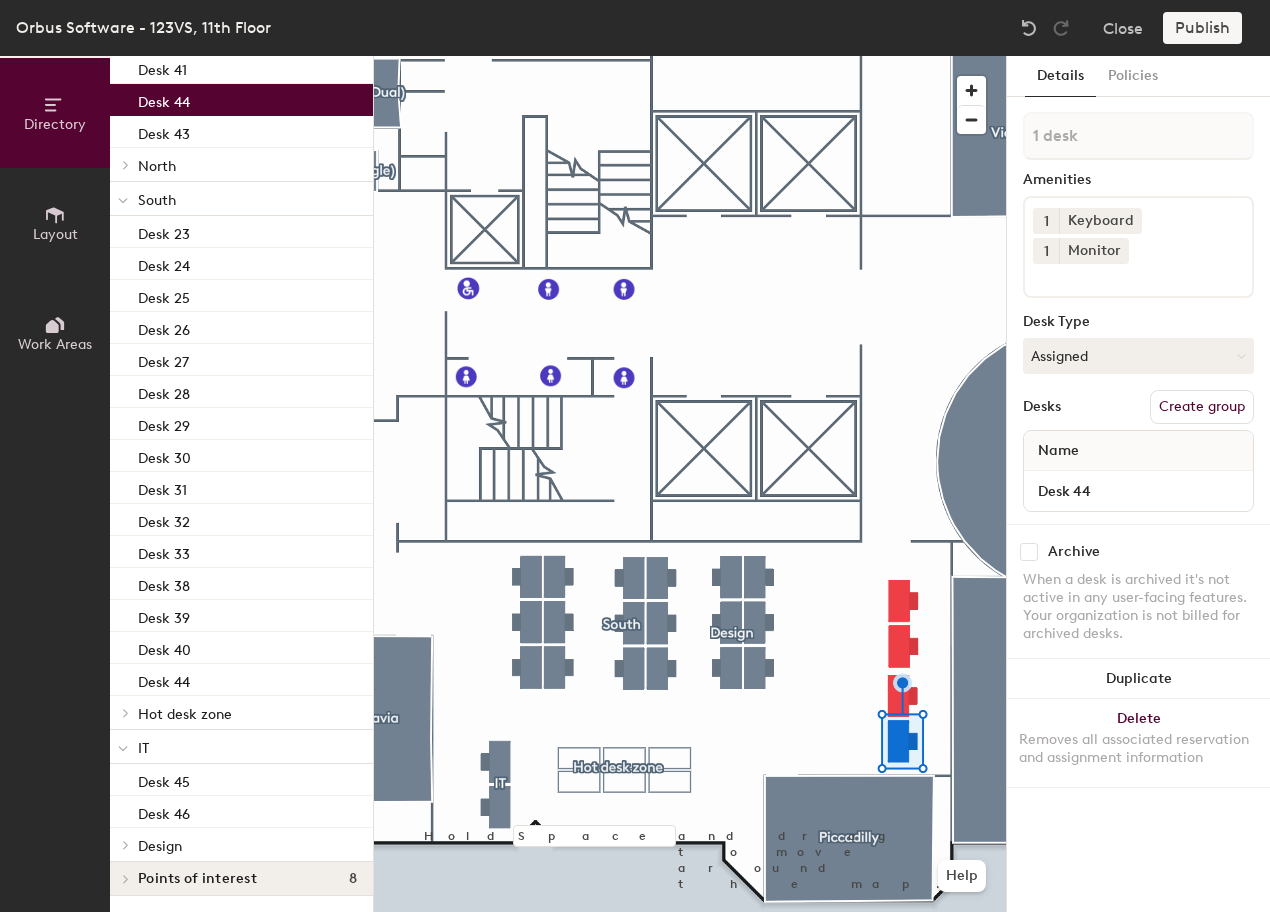 scroll, scrollTop: 537, scrollLeft: 0, axis: vertical 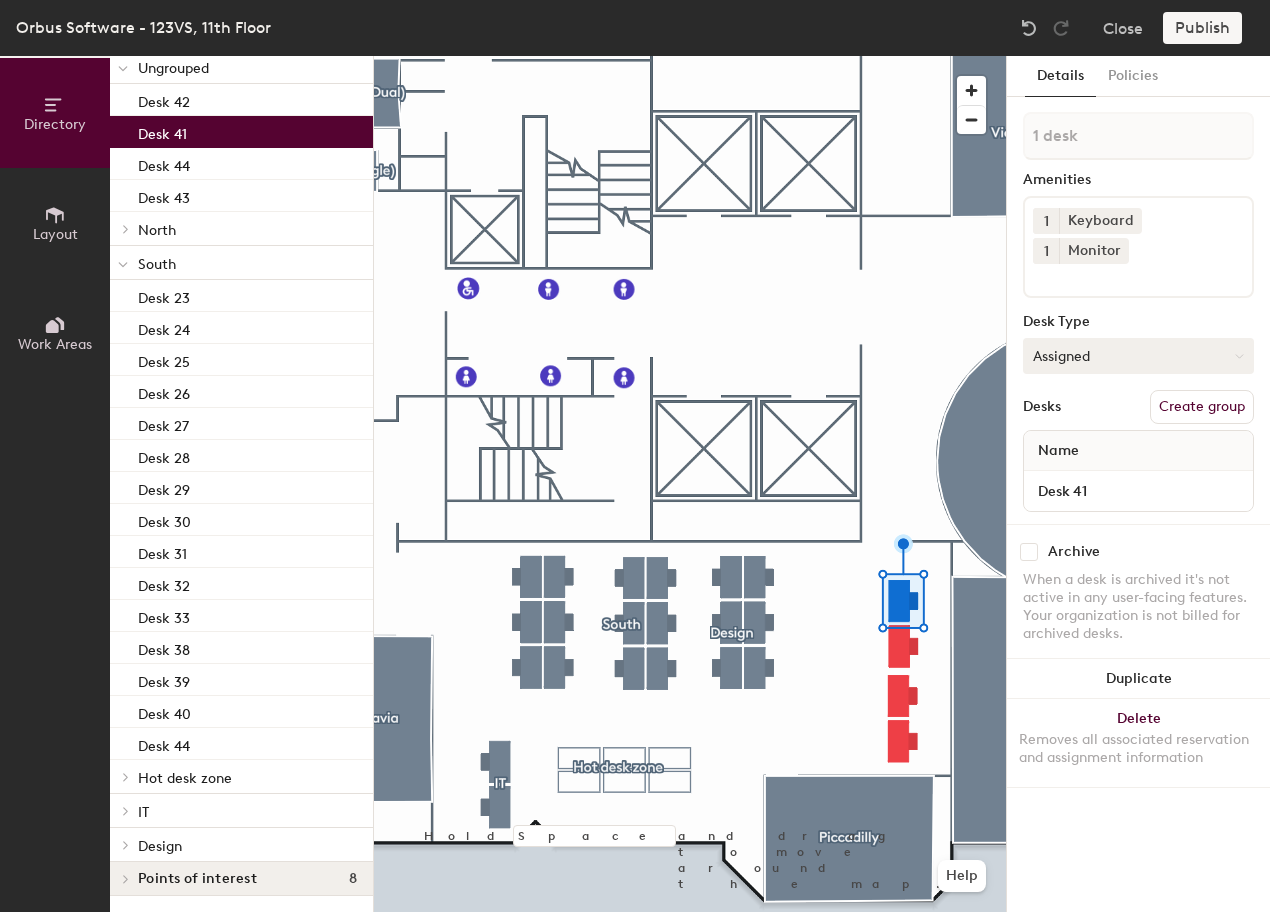 click on "Assigned" 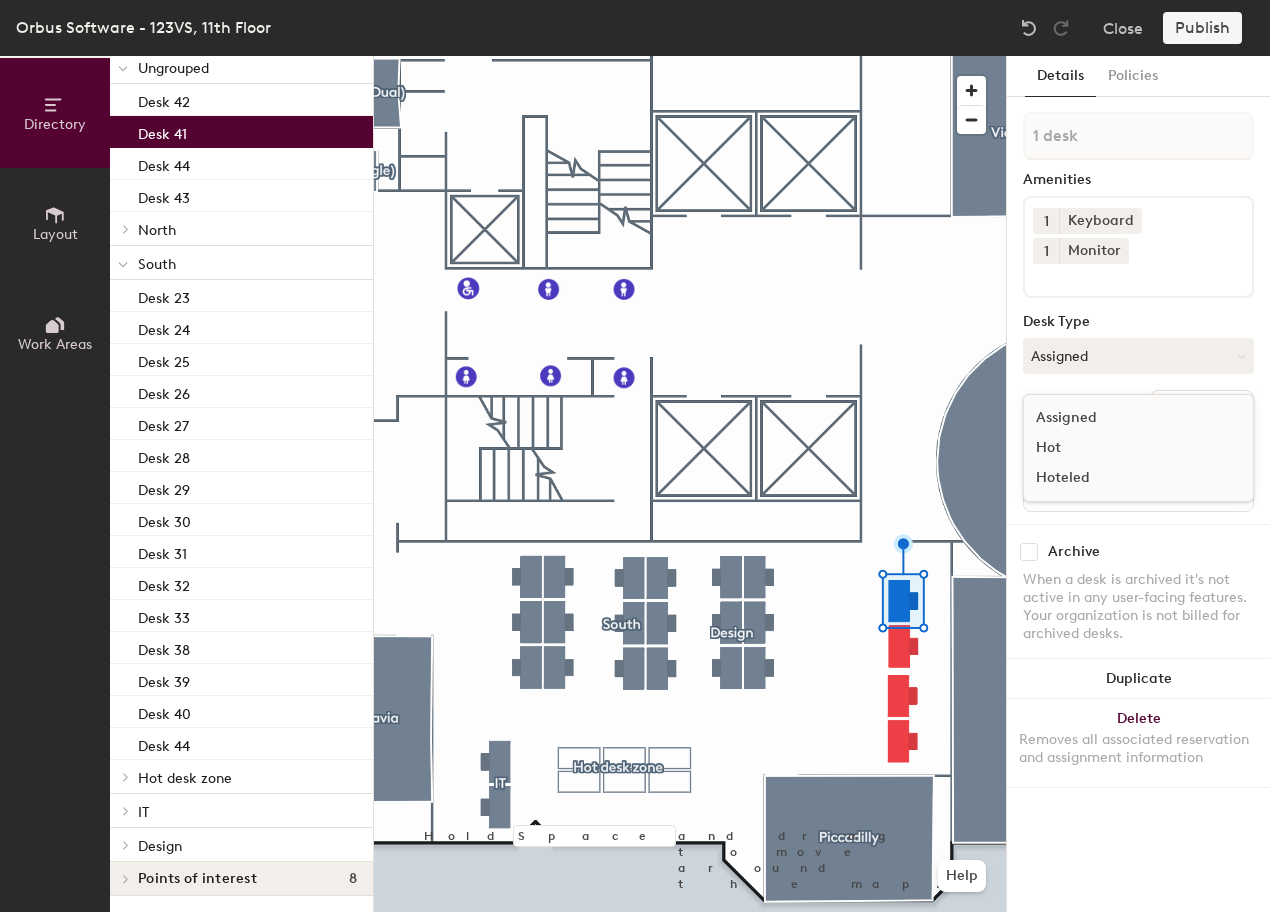 click on "Hot" 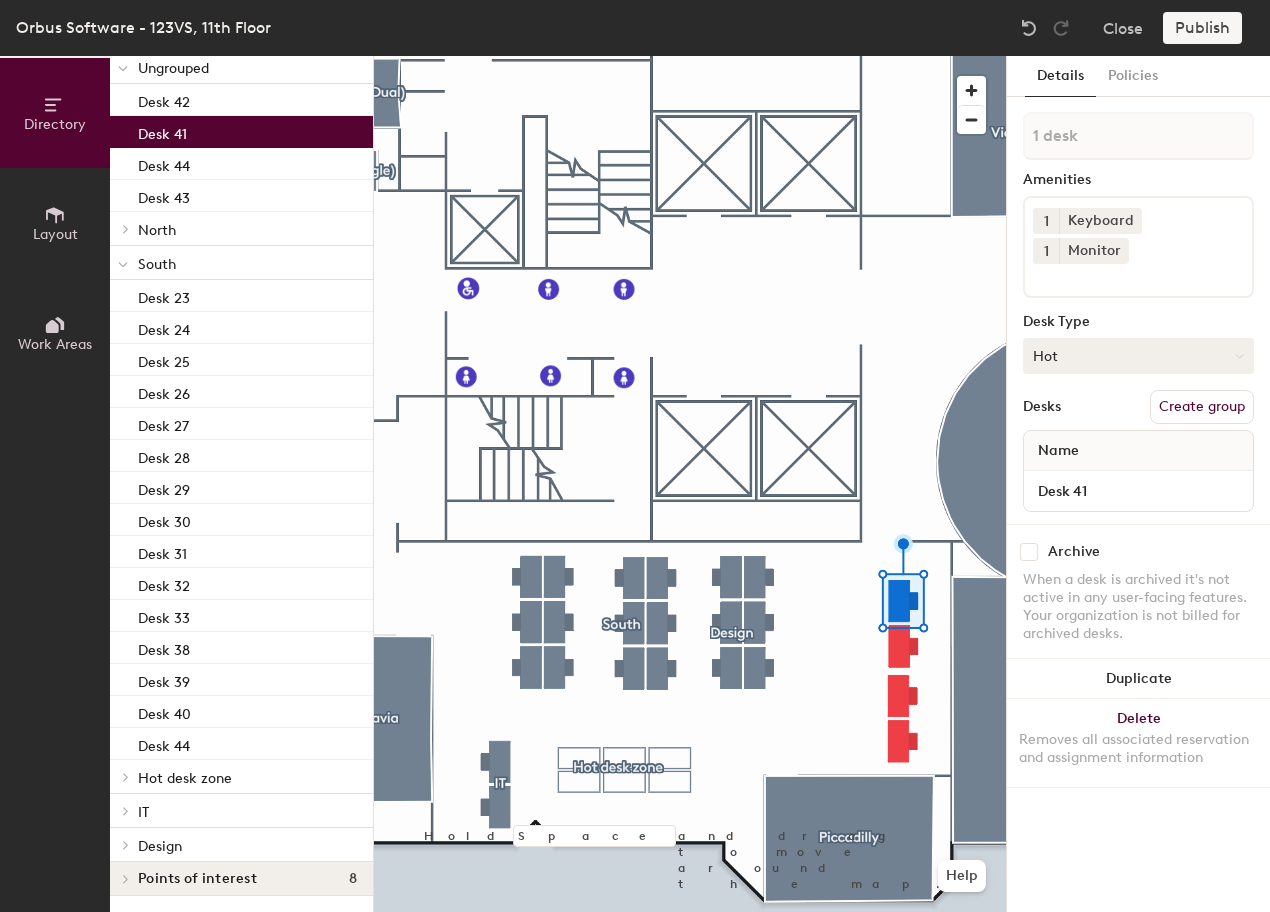 click on "Hot" 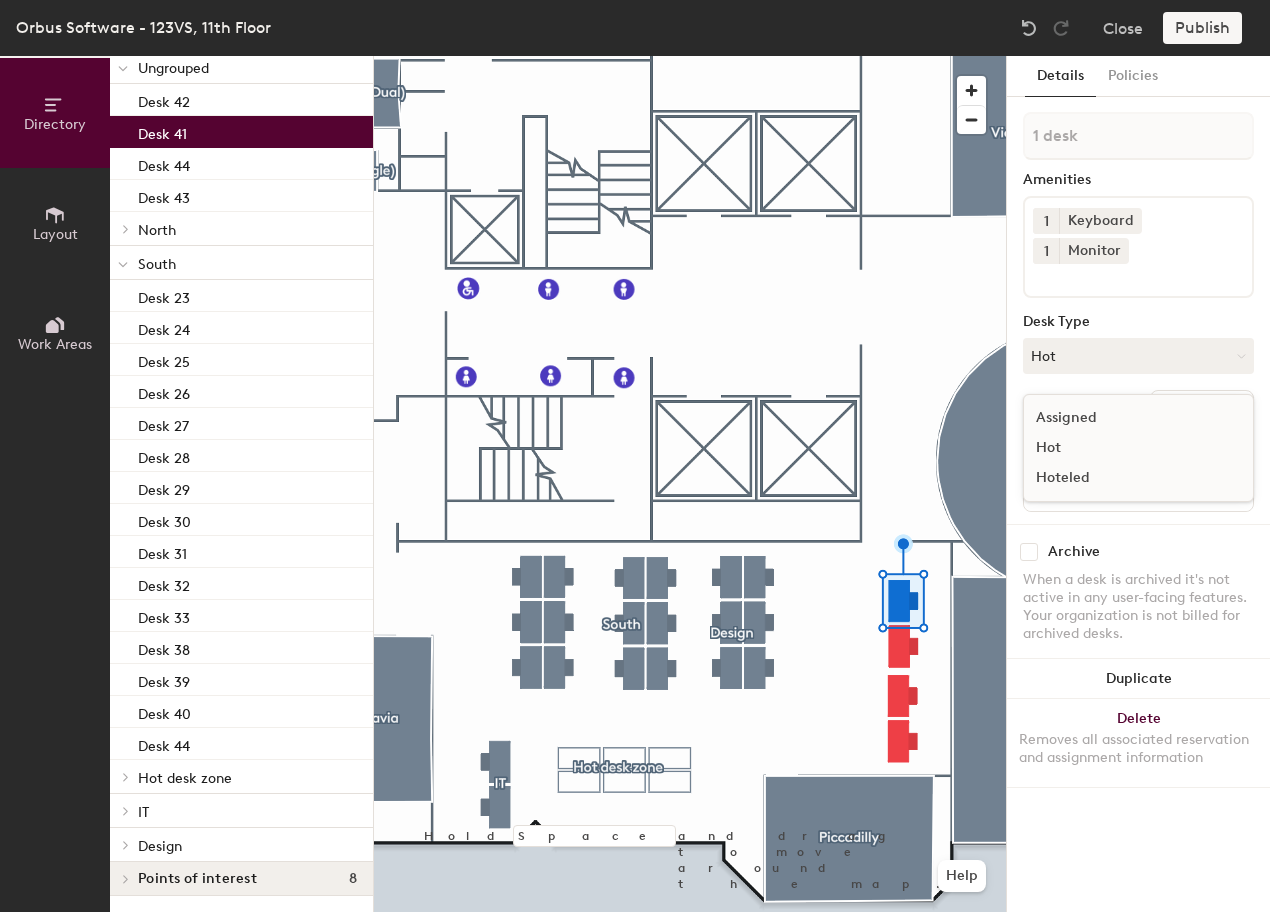 click on "Hot" 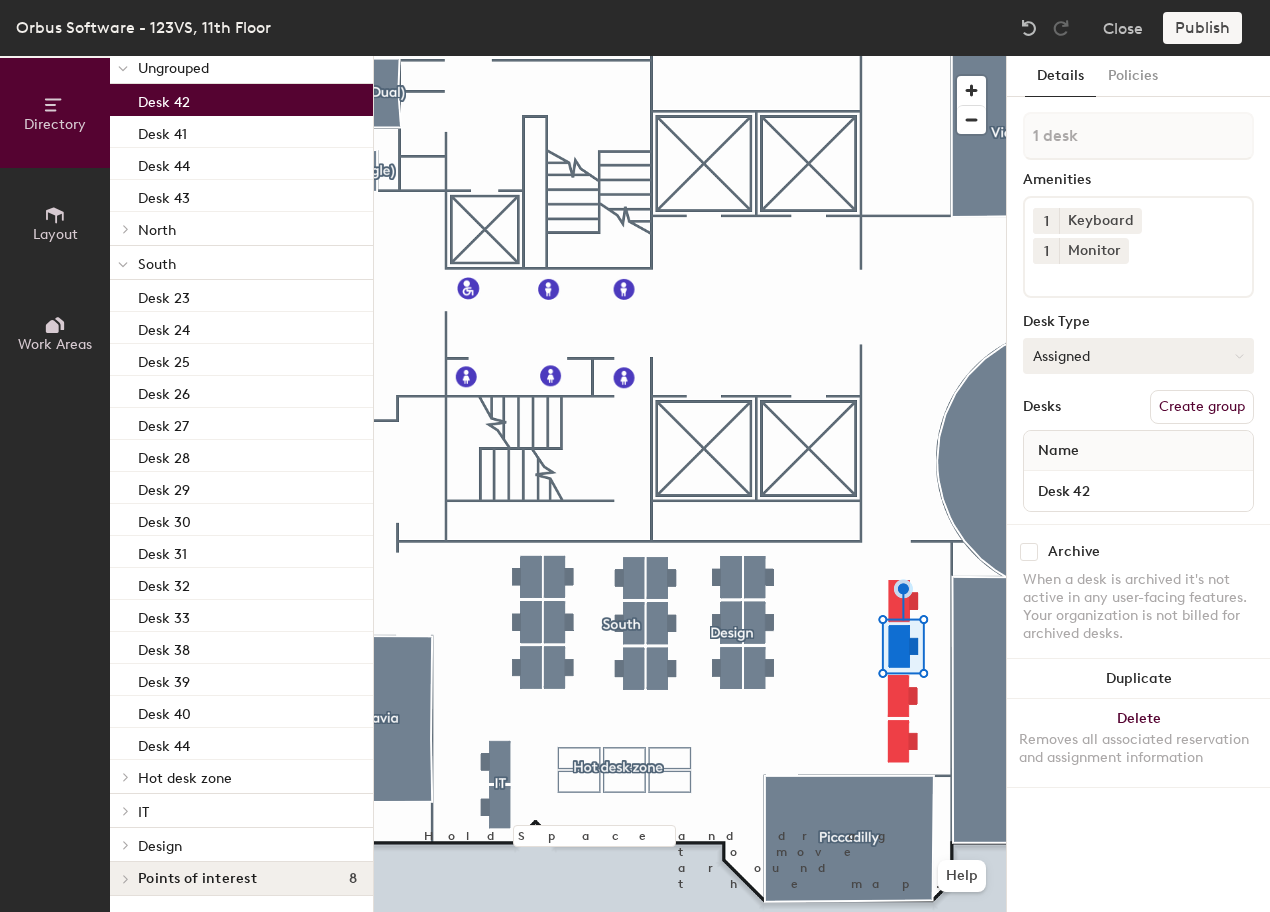 click on "Assigned" 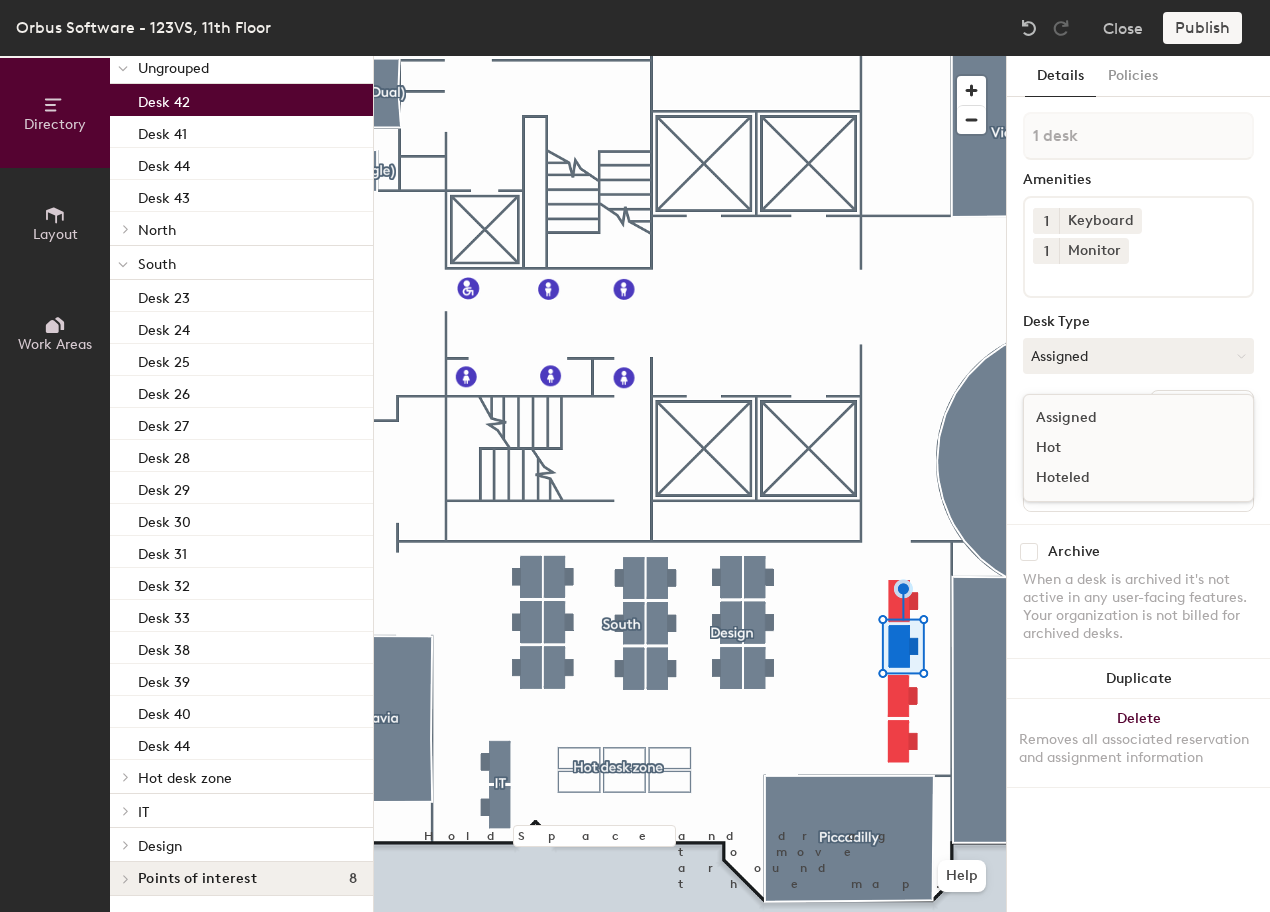 click on "Hot" 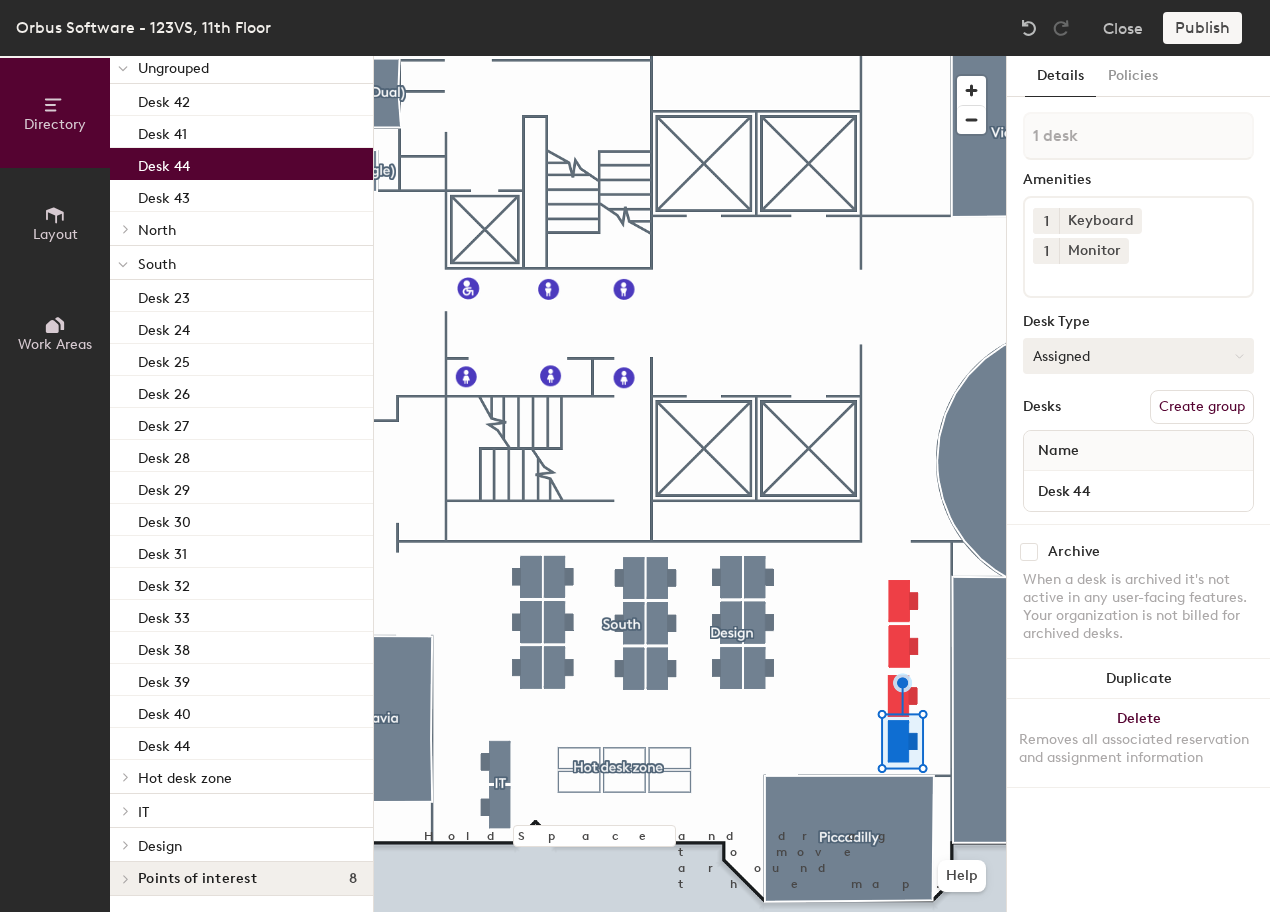 click on "Assigned" 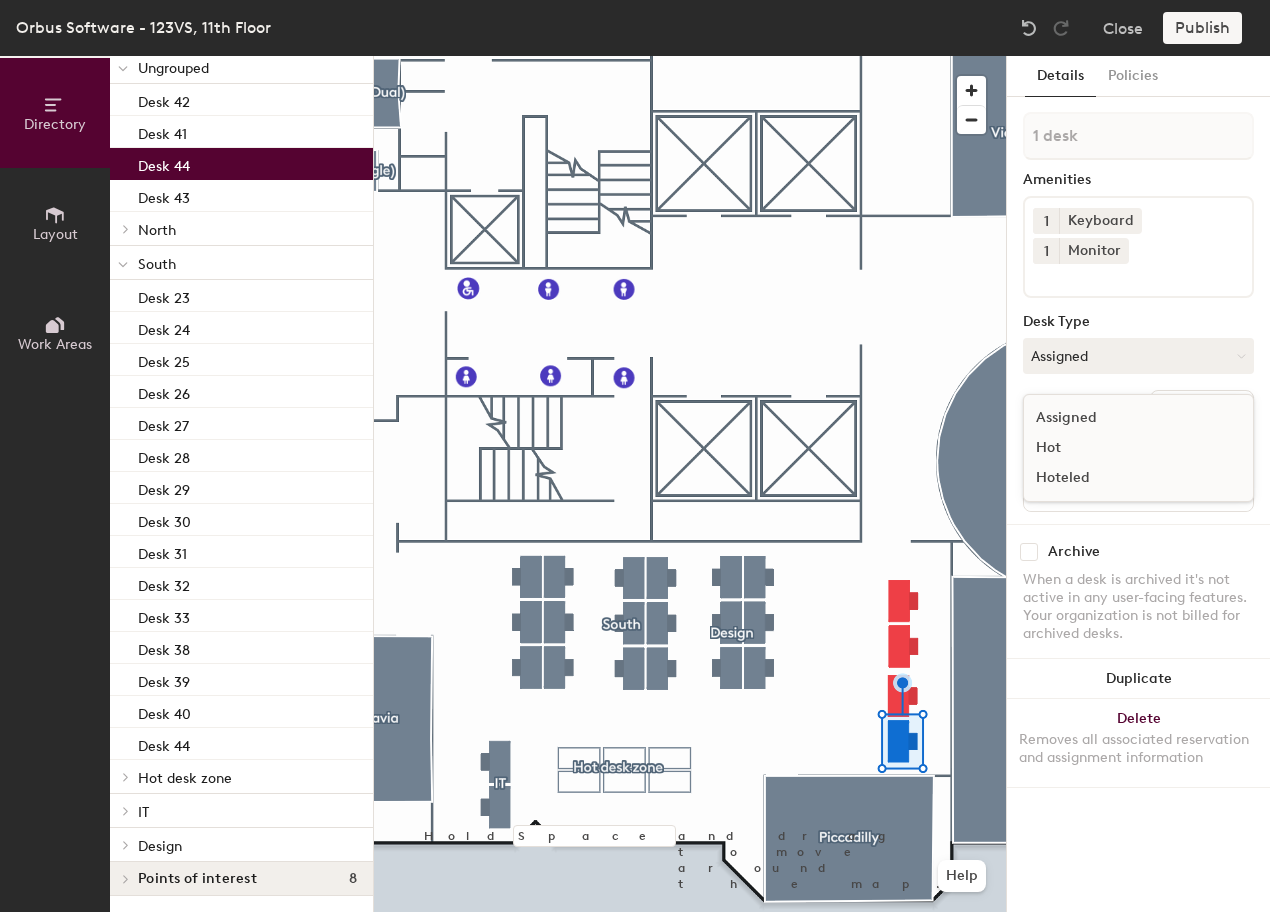 click on "Hot" 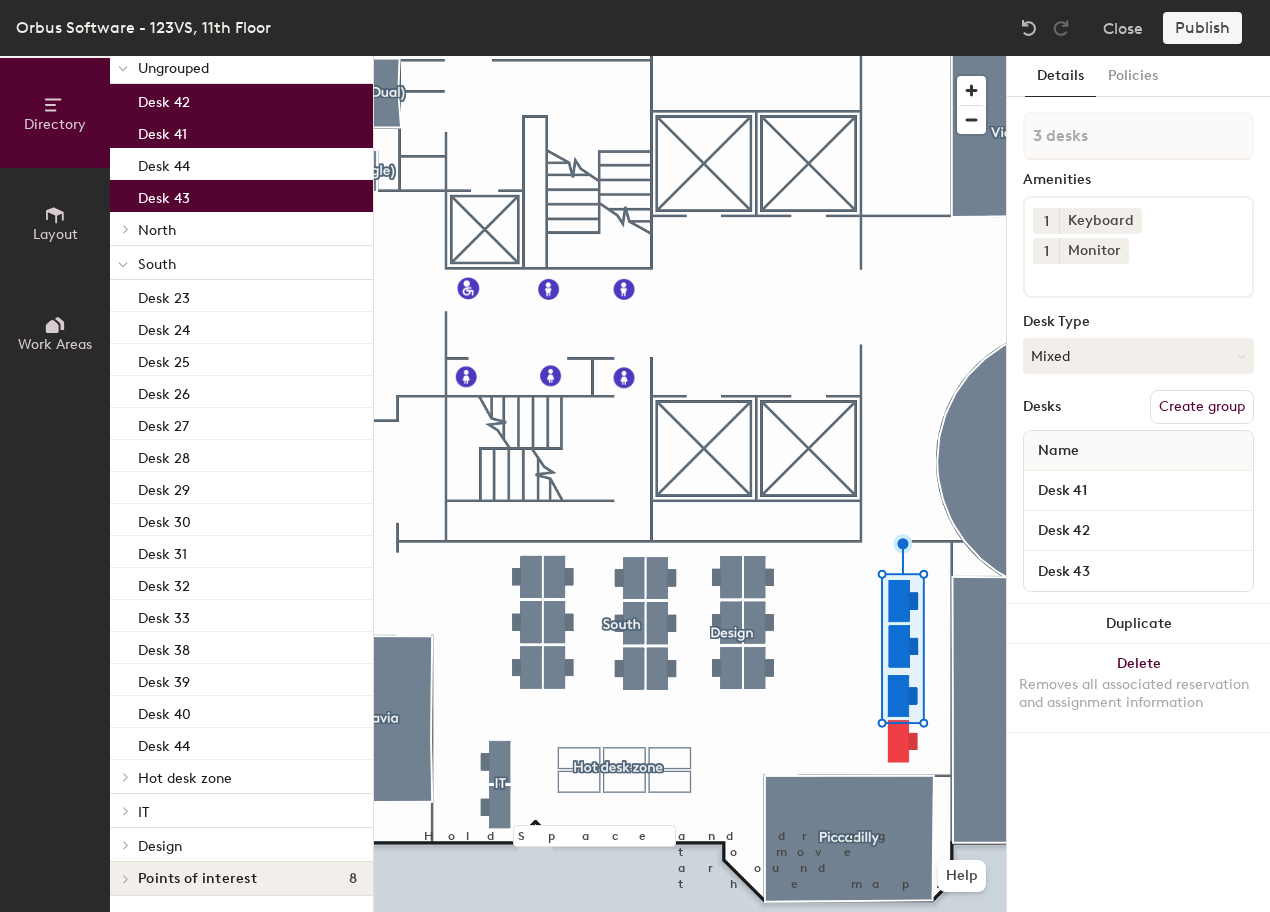 type on "1 desk" 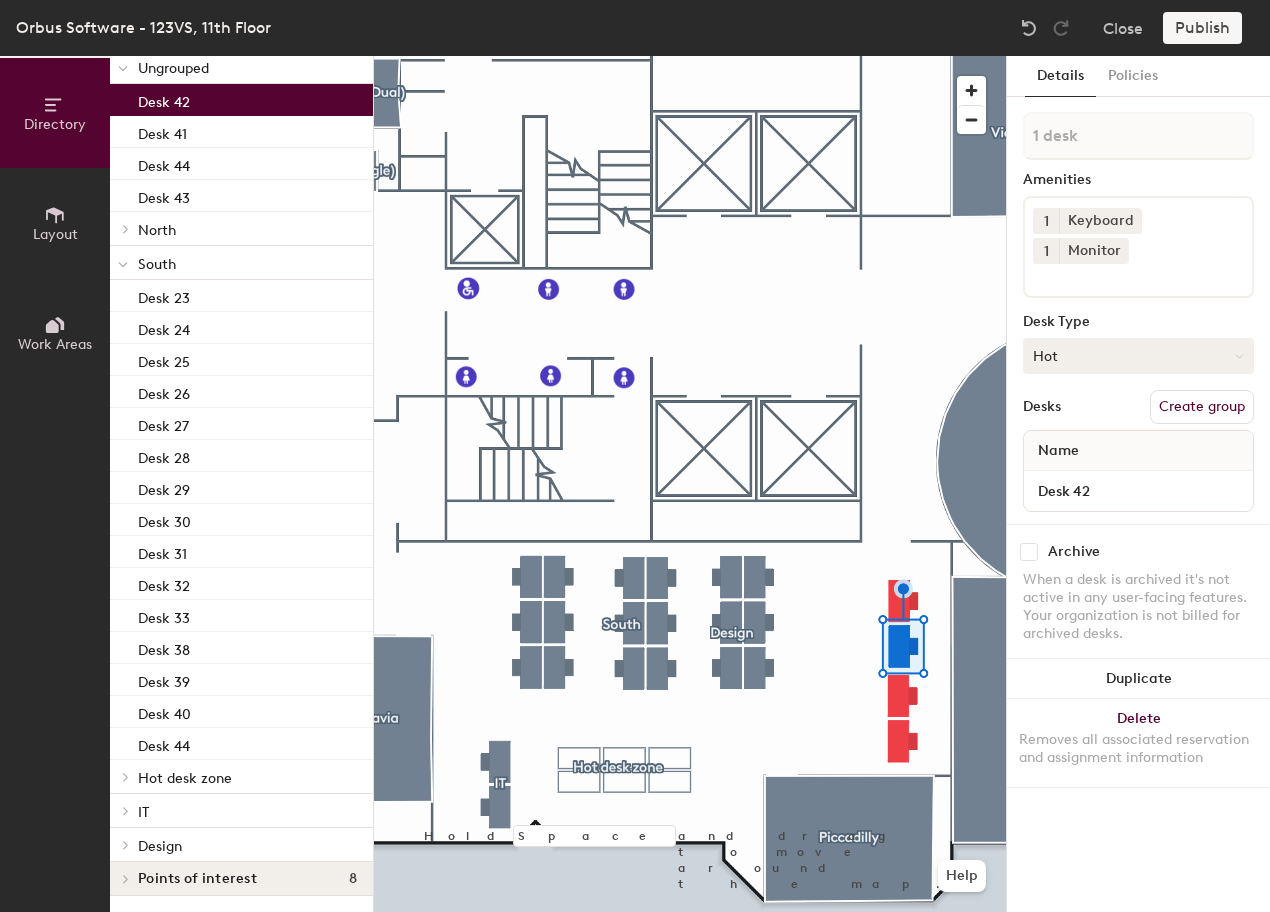 click on "Hot" 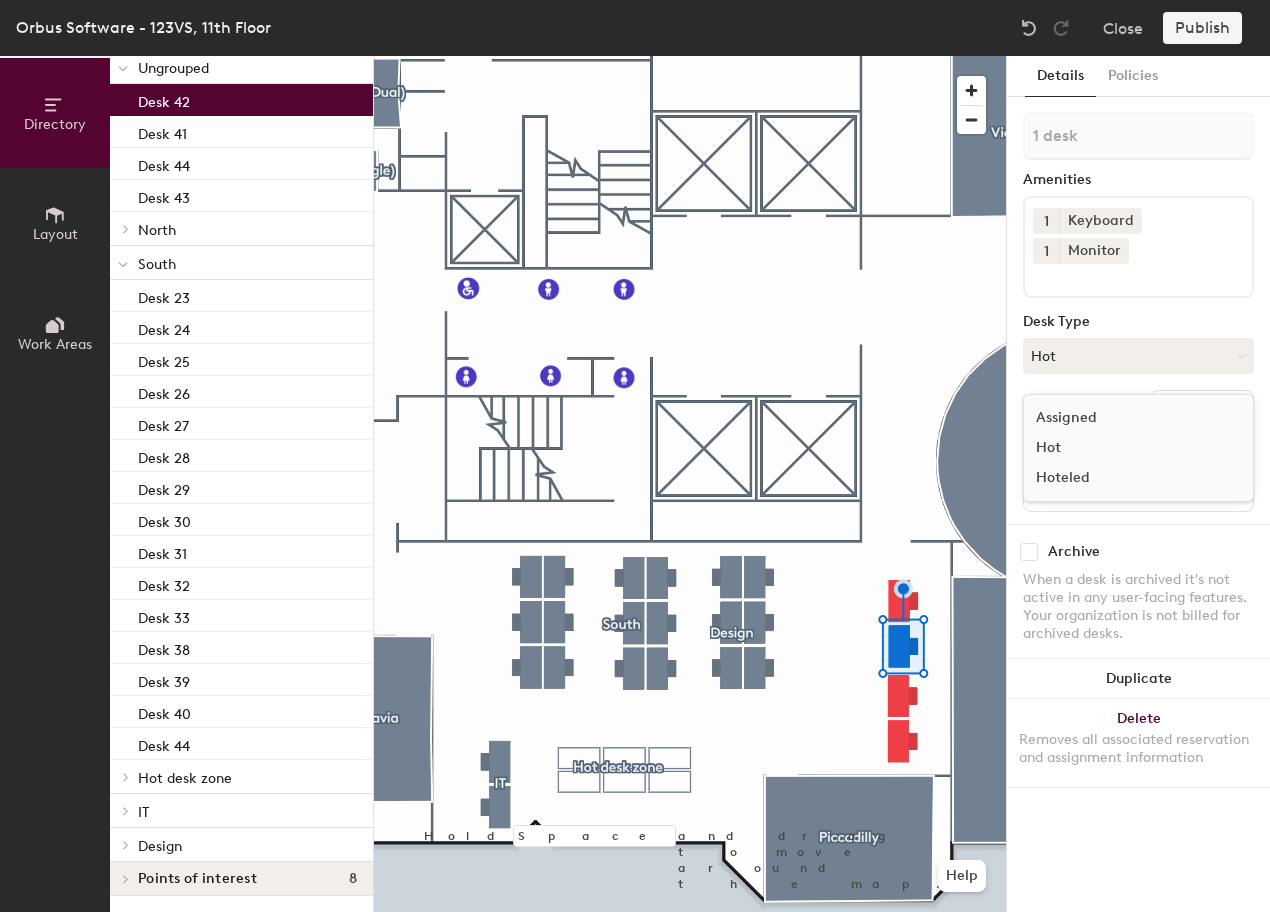 click on "Assigned" 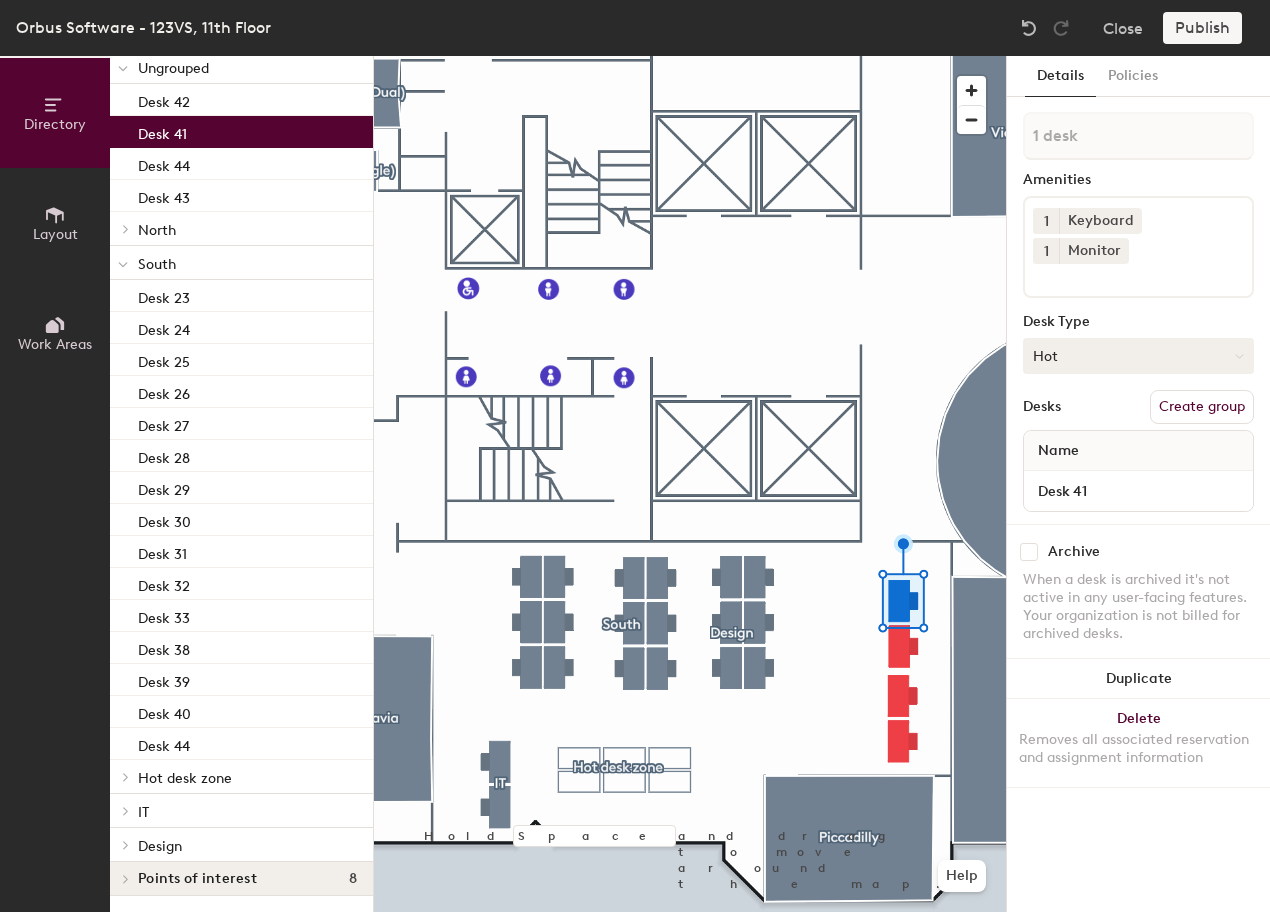 click on "Hot" 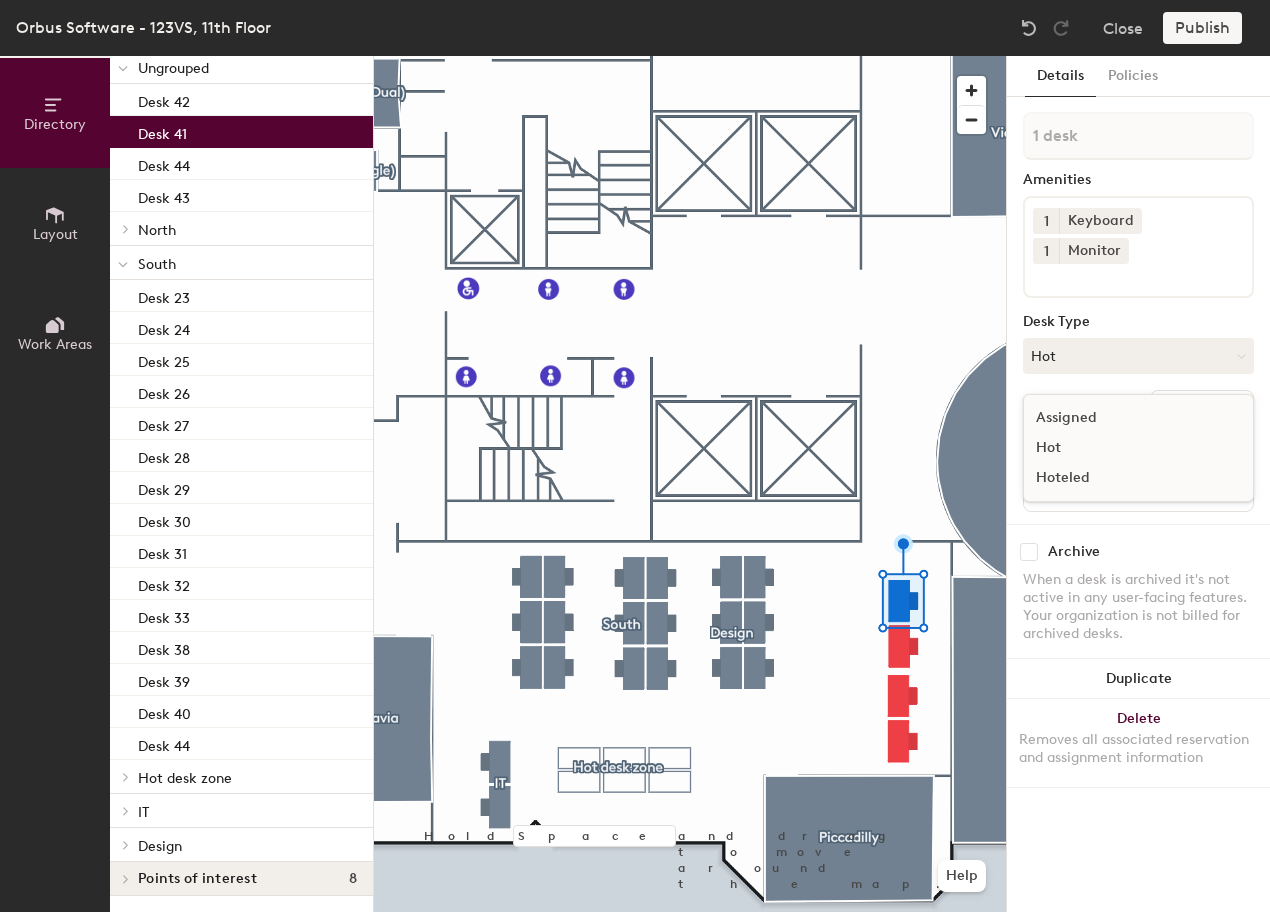 click on "Assigned" 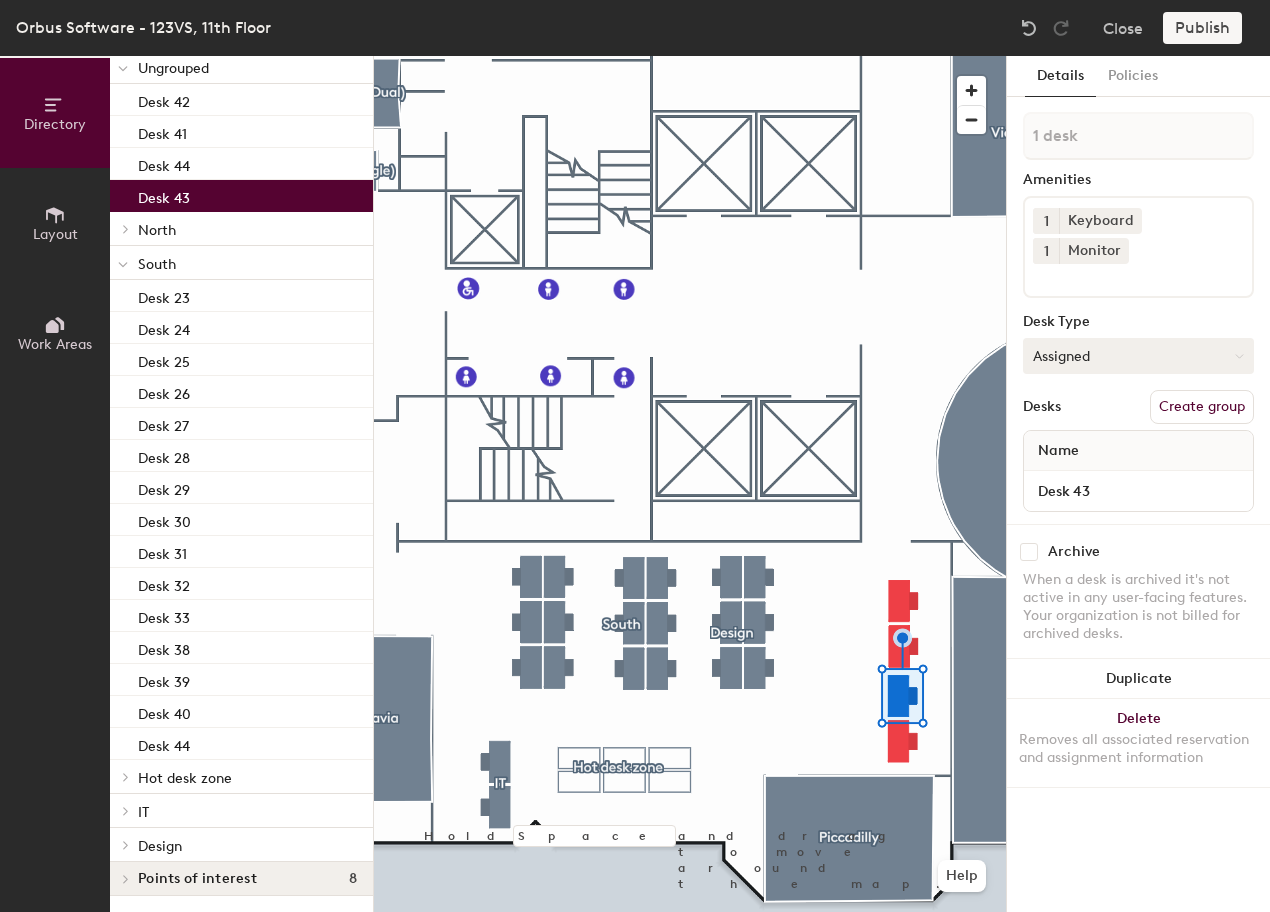 click on "Assigned" 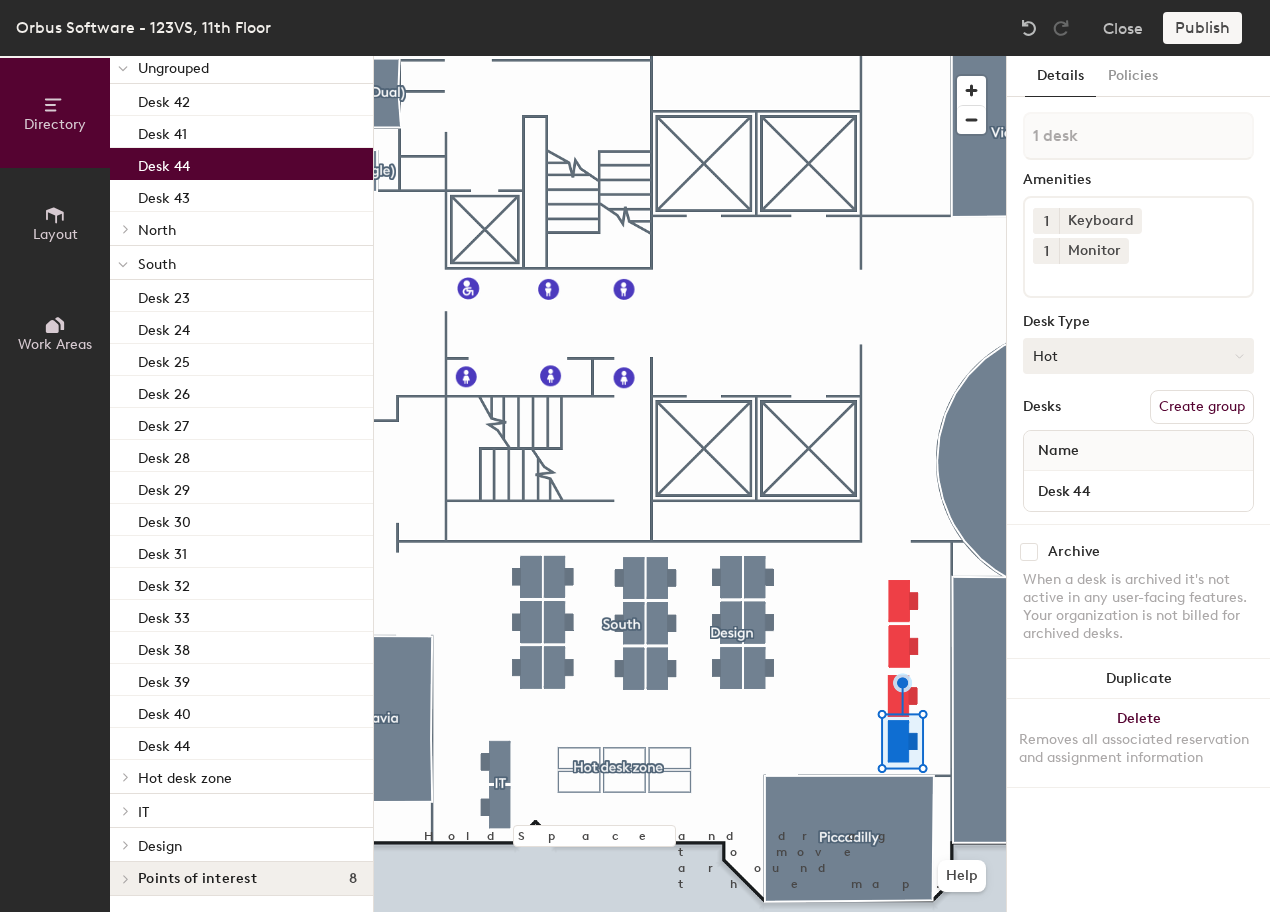 click on "Hot" 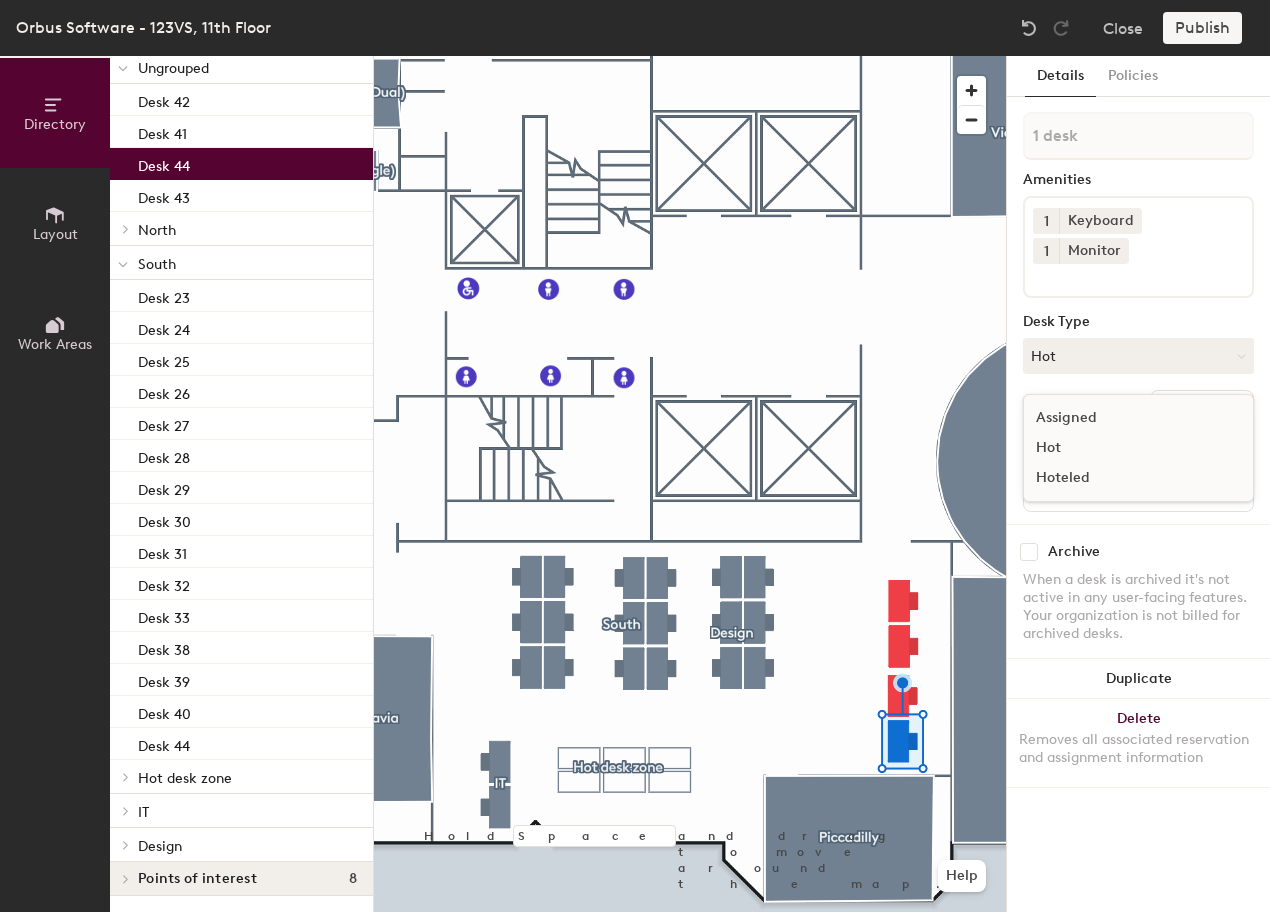 click on "Assigned" 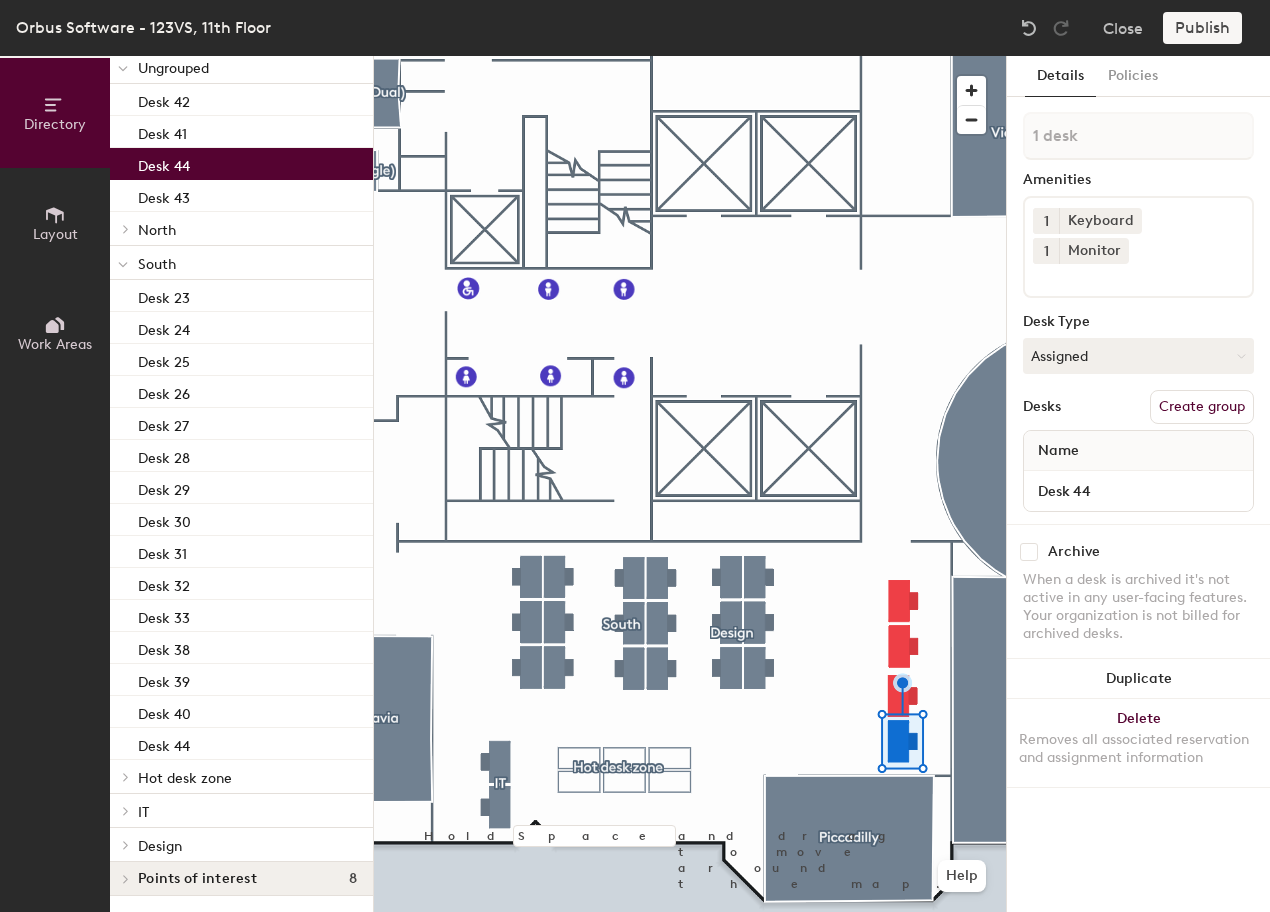 click on "Publish" 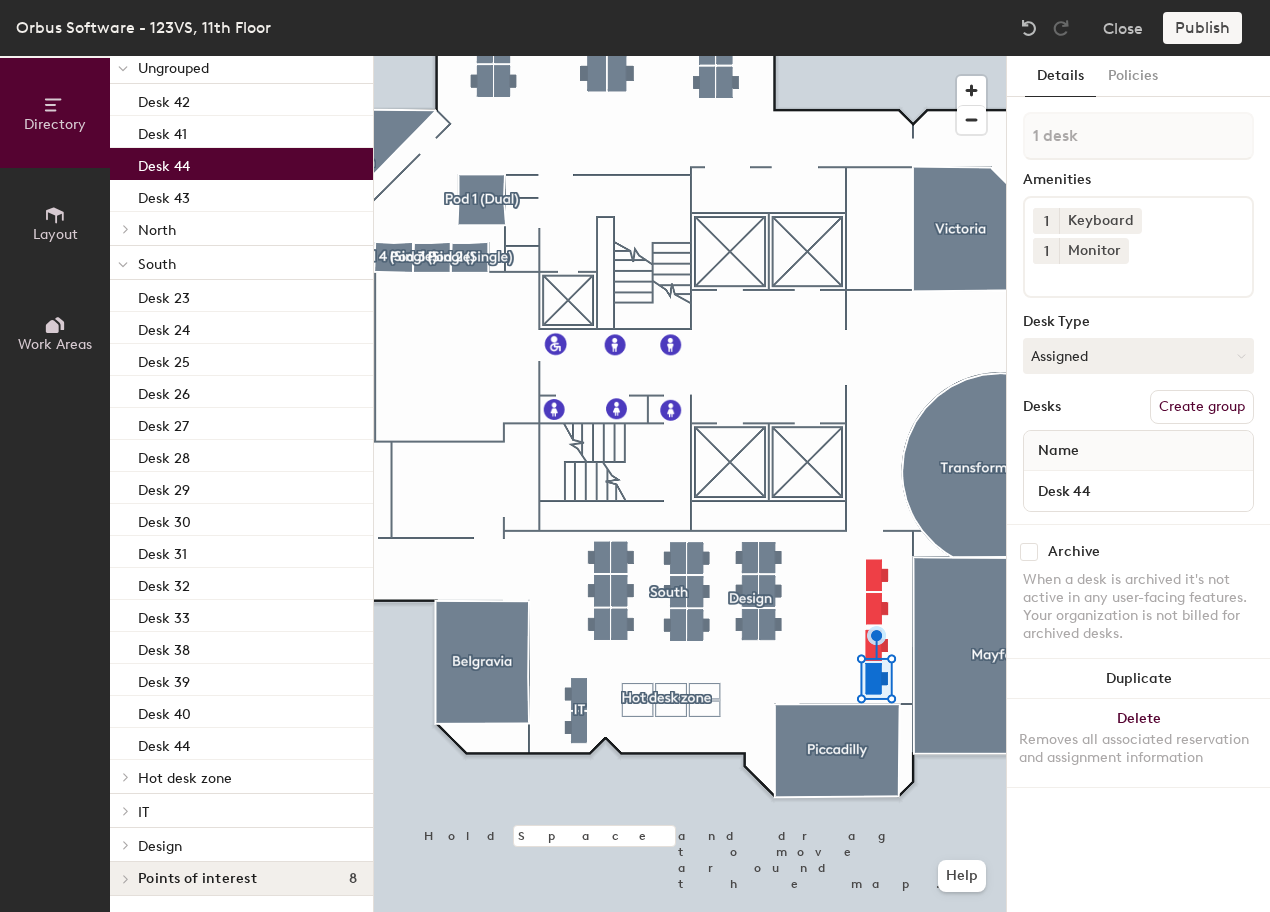 click on "Publish" 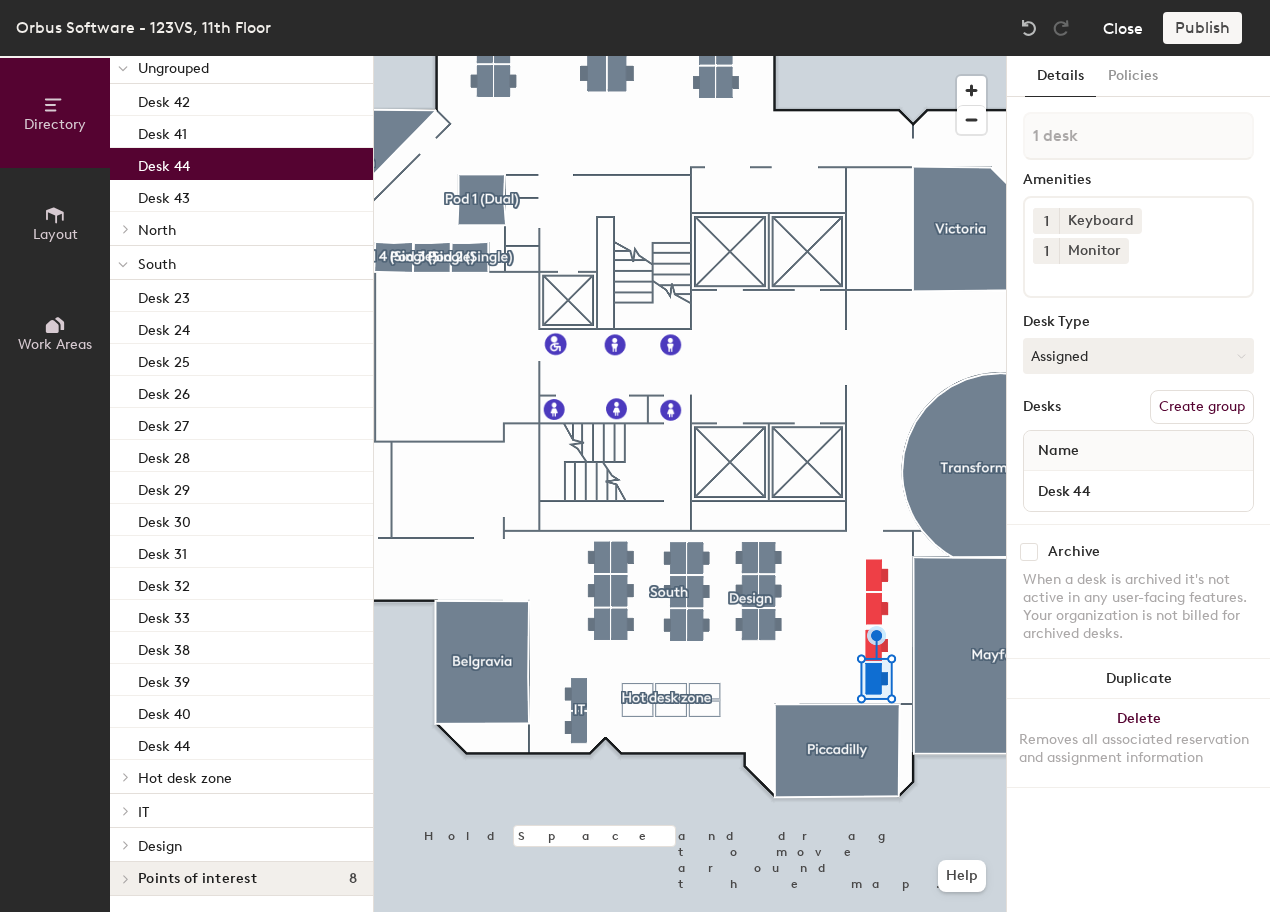 click on "Close" 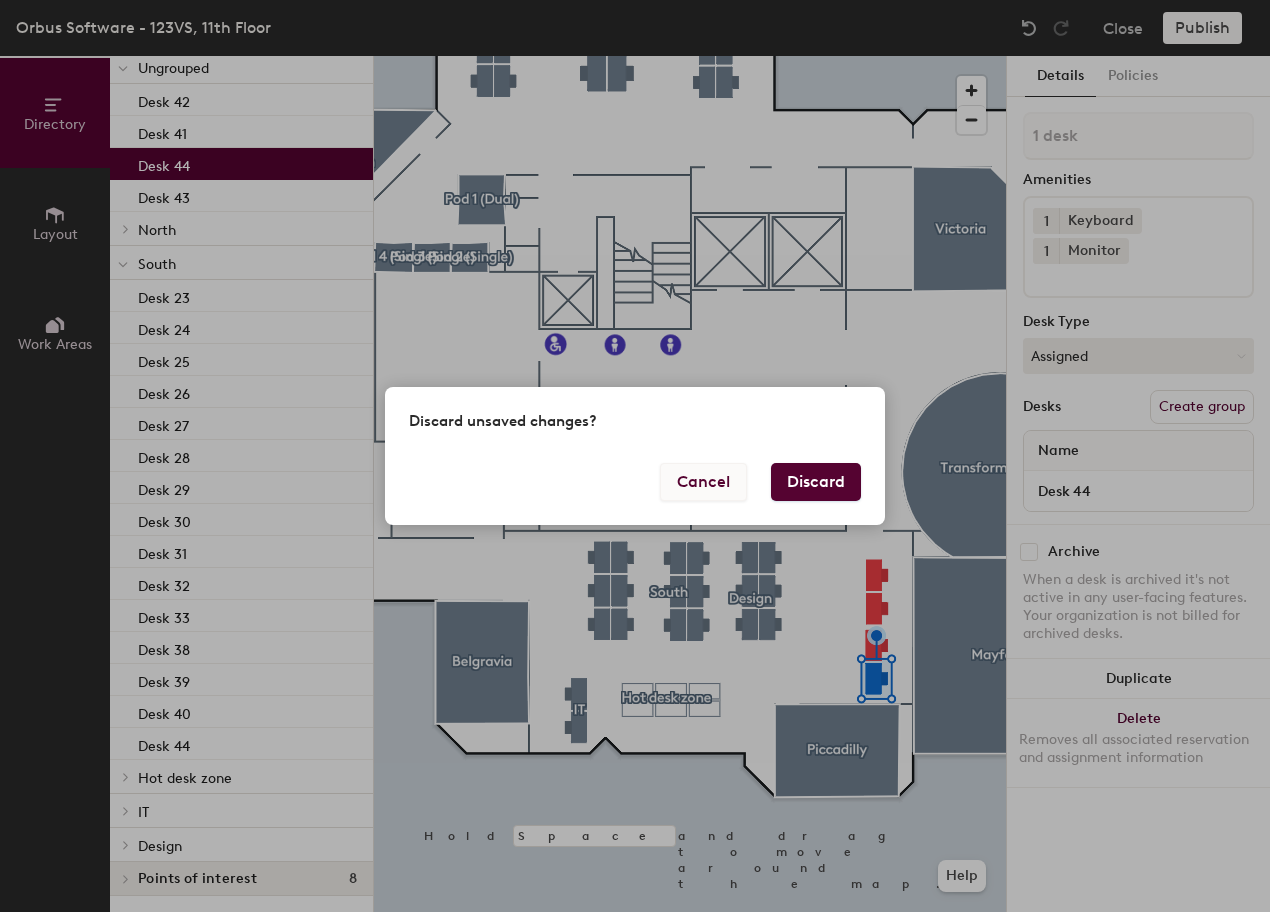 click on "Cancel" at bounding box center [703, 482] 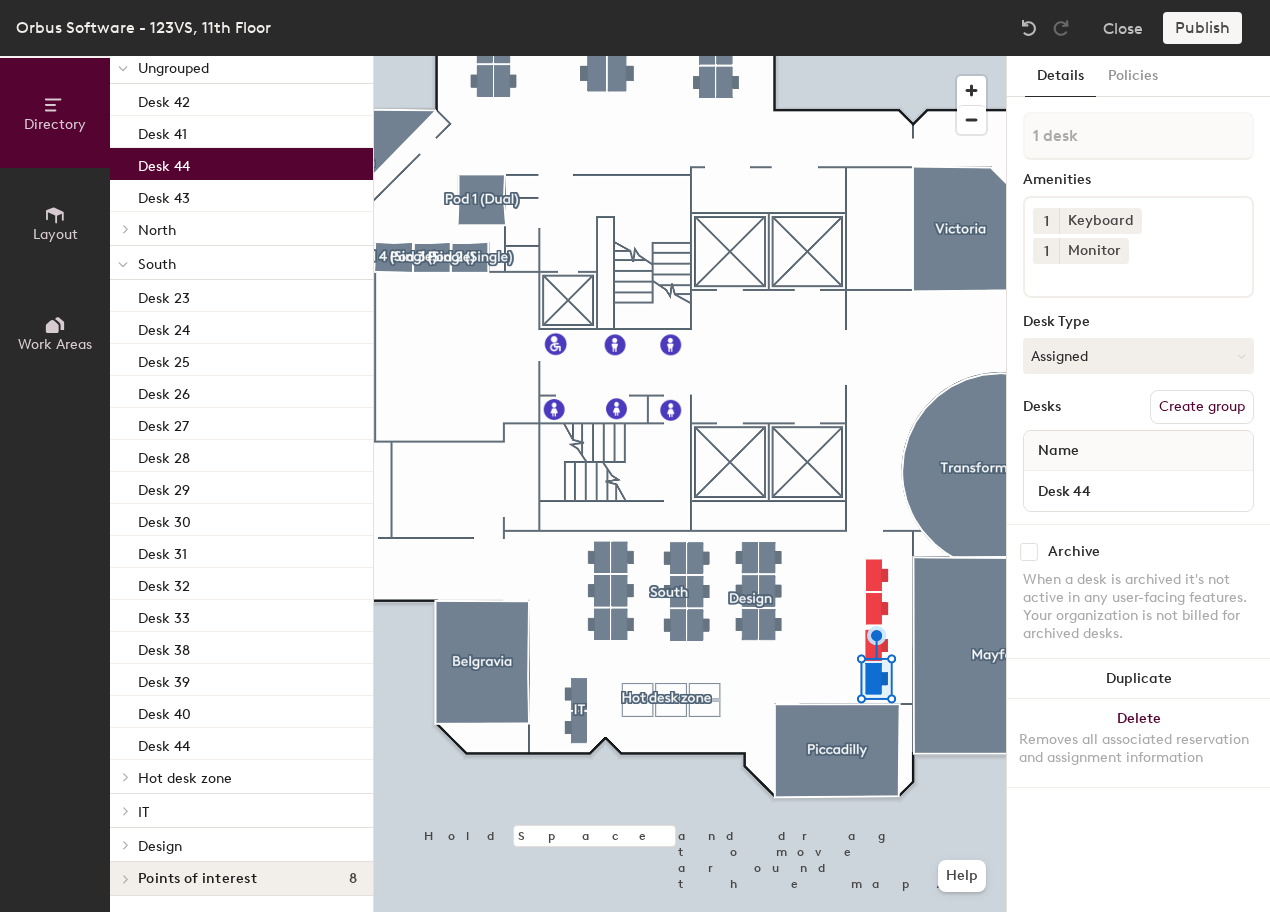 click on "Publish" 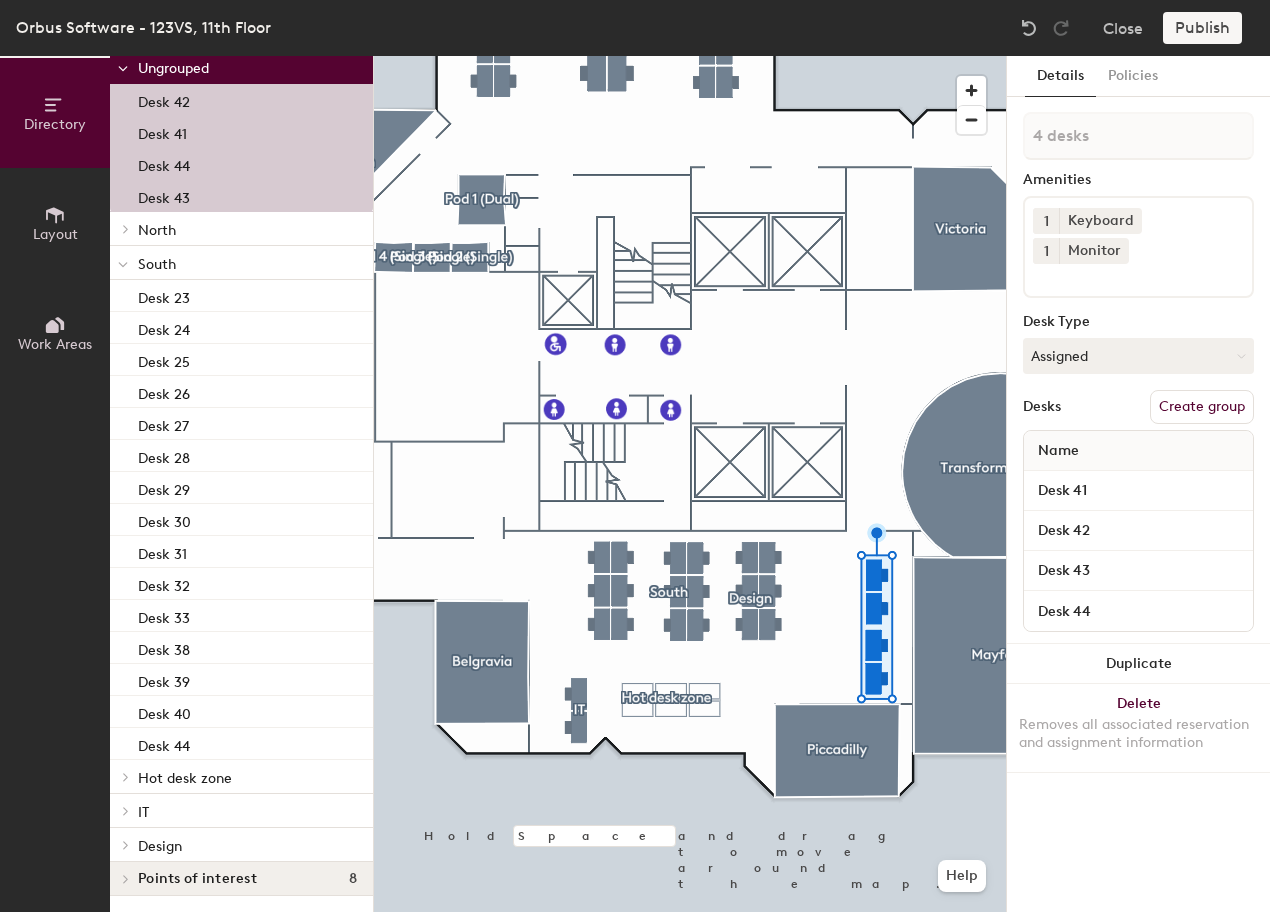 click on "Create group" 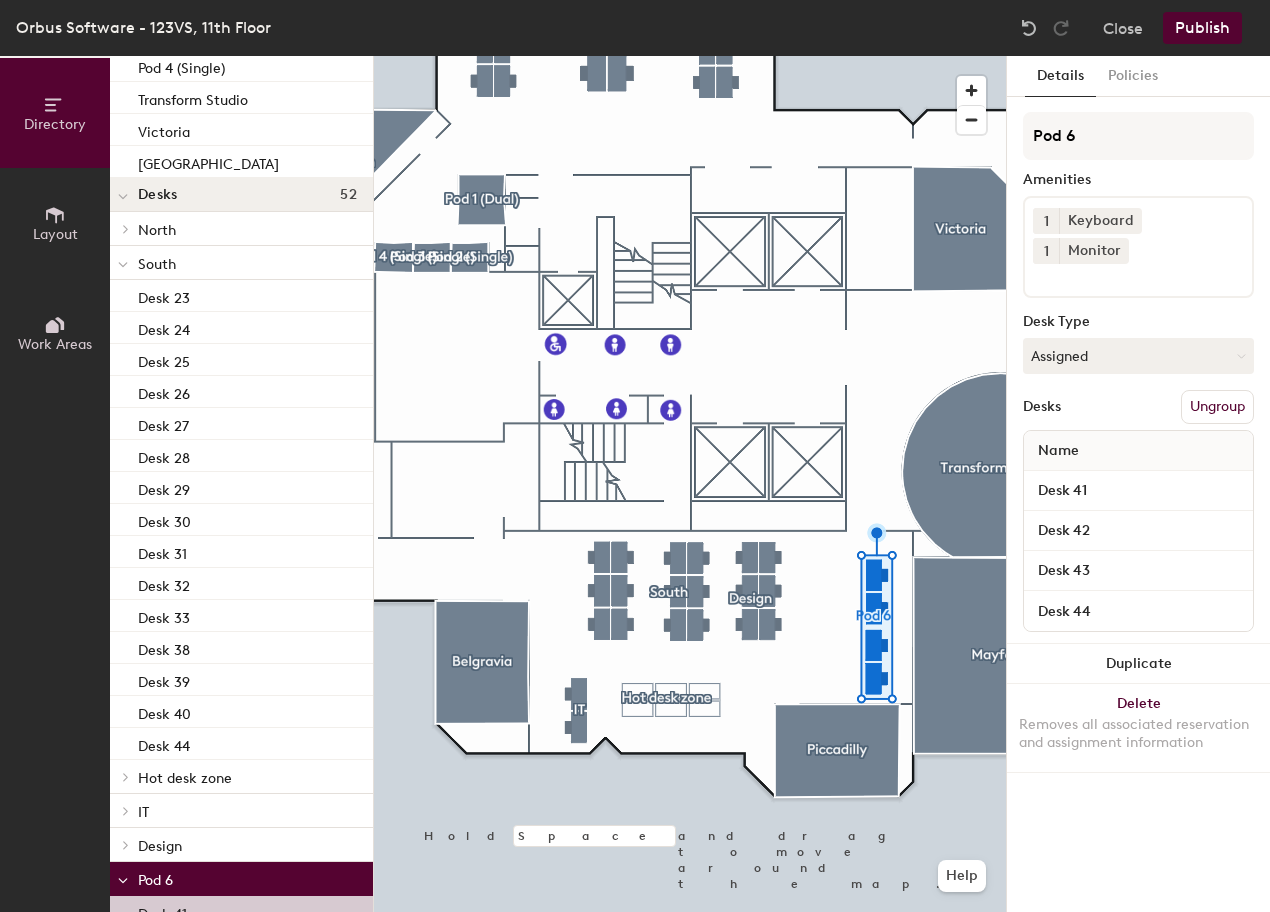 click on "Directory Layout Work Areas Directory Spaces 11 Belgravia [GEOGRAPHIC_DATA] [GEOGRAPHIC_DATA] Pod 1 (Dual) Pod 2 (Single) Pod 3 (Single) Pod 4 (Single) Transform Studio [GEOGRAPHIC_DATA] Desks 52 North Desk 1 Desk 2 Desk 3 Desk 4 Desk 5 Desk 6 Desk 7 Desk 8 Desk 9 Desk 10 Desk 11 Desk 12 Desk 13 Desk 14 Desk 15 Desk 16 Desk 17 Desk 18 Desk 19 Desk 20 Desk 21 Desk 22 South Desk 23 Desk 24 Desk 25 Desk 26 Desk 27 Desk 28 Desk 29 Desk 30 Desk 31 Desk 32 Desk 33 Desk 38 Desk 39 Desk 40 Desk 44 Hot desk zone Desk 47 Desk 48 Desk 49 Desk 50 Desk 51 Desk 52 IT Desk 45 Desk 46 Design Desk 35 Desk 36 Desk 37 Pod 6 Desk 41 Desk 42 Desk 43 Desk 44 Points of interest 8 Accessible Kitchen Men's restroom Men's restroom Printer Women's restroom Women's restroom Women's restroom Hold Space and drag to move around the map. Help Details Policies Pod 6 Amenities 1 Keyboard 1 Monitor Desk Type Assigned Desks Ungroup Name Desk 41 Desk 42 Desk 43 Desk 44 Duplicate Delete Removes all associated reservation and assignment information" 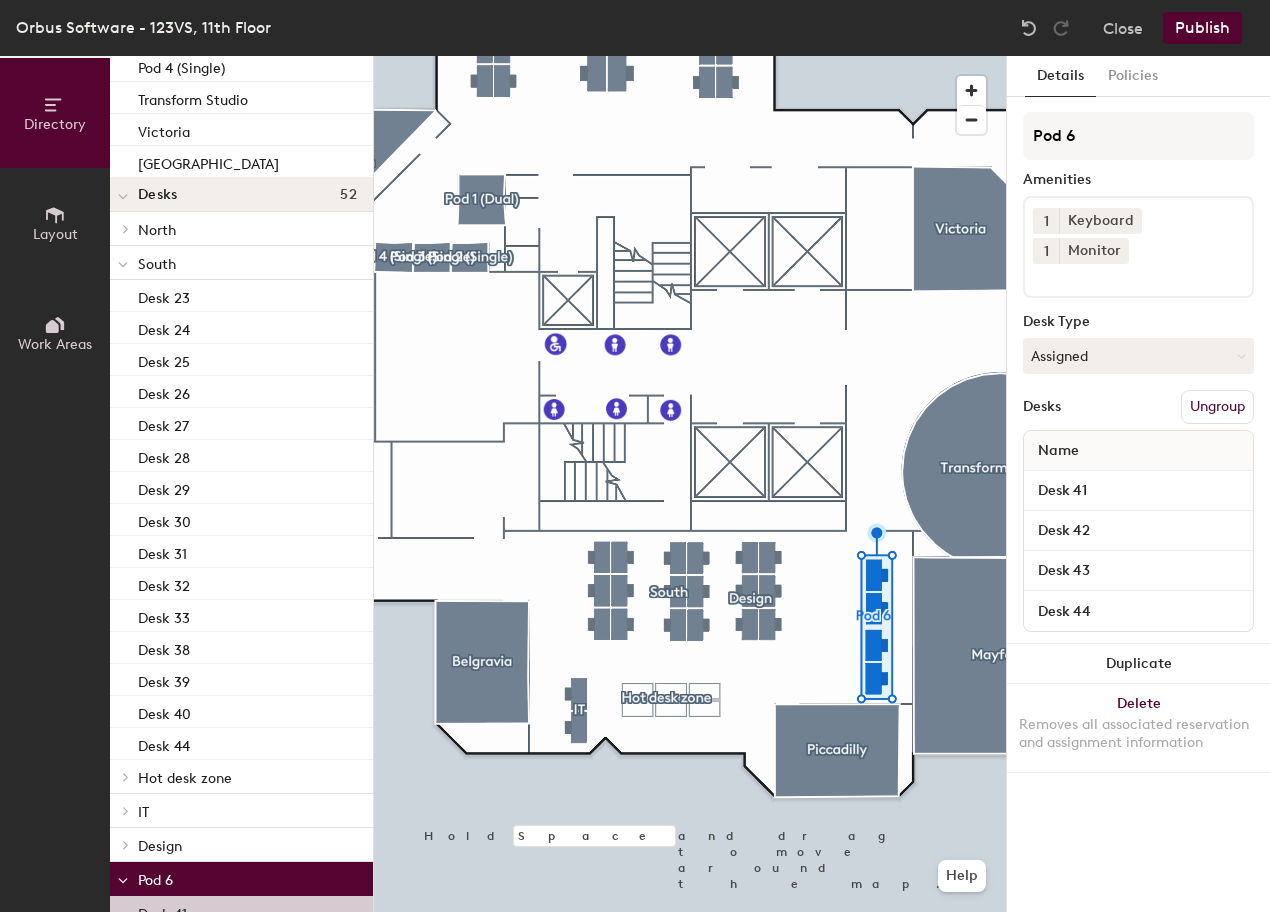 type on "A" 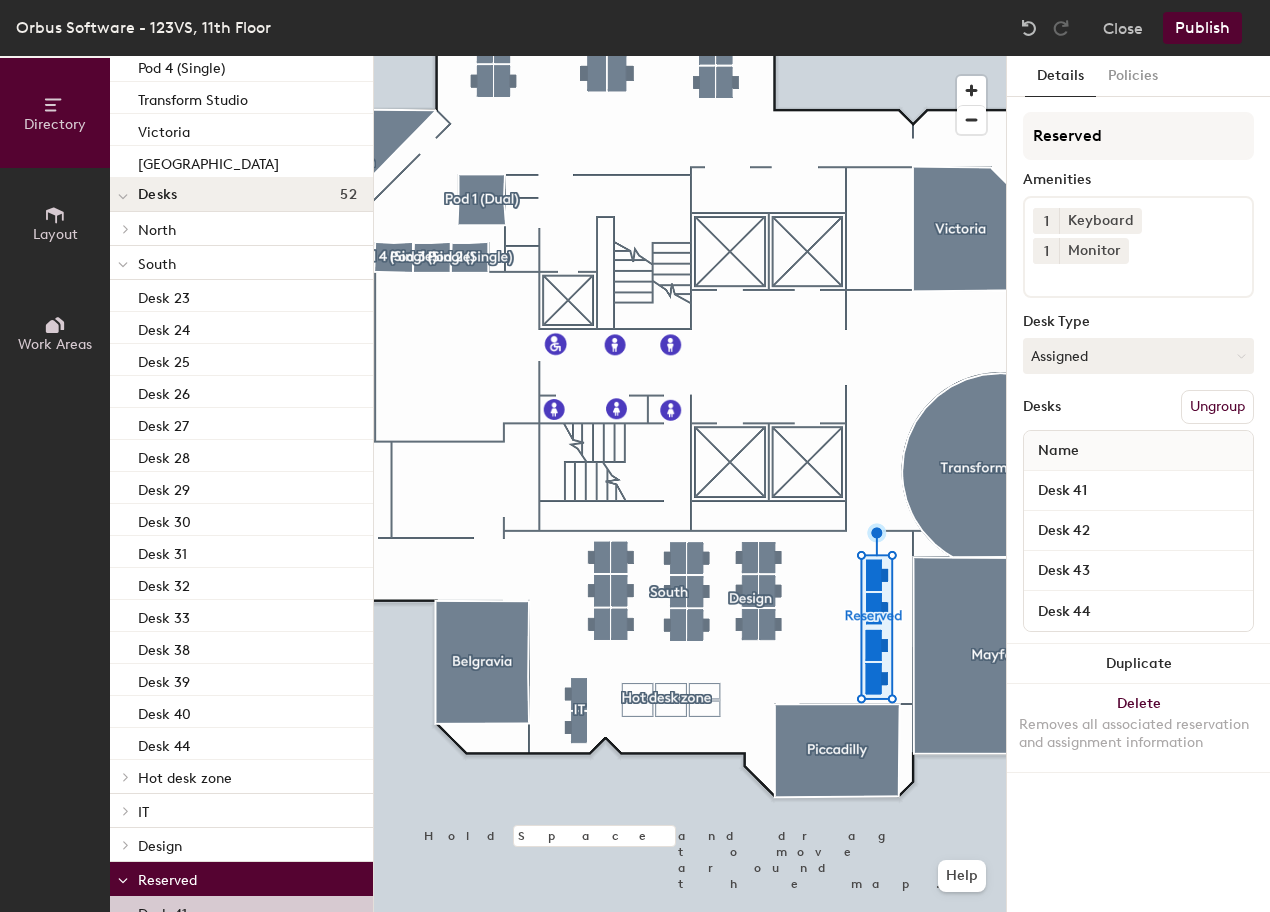 type on "Reserved" 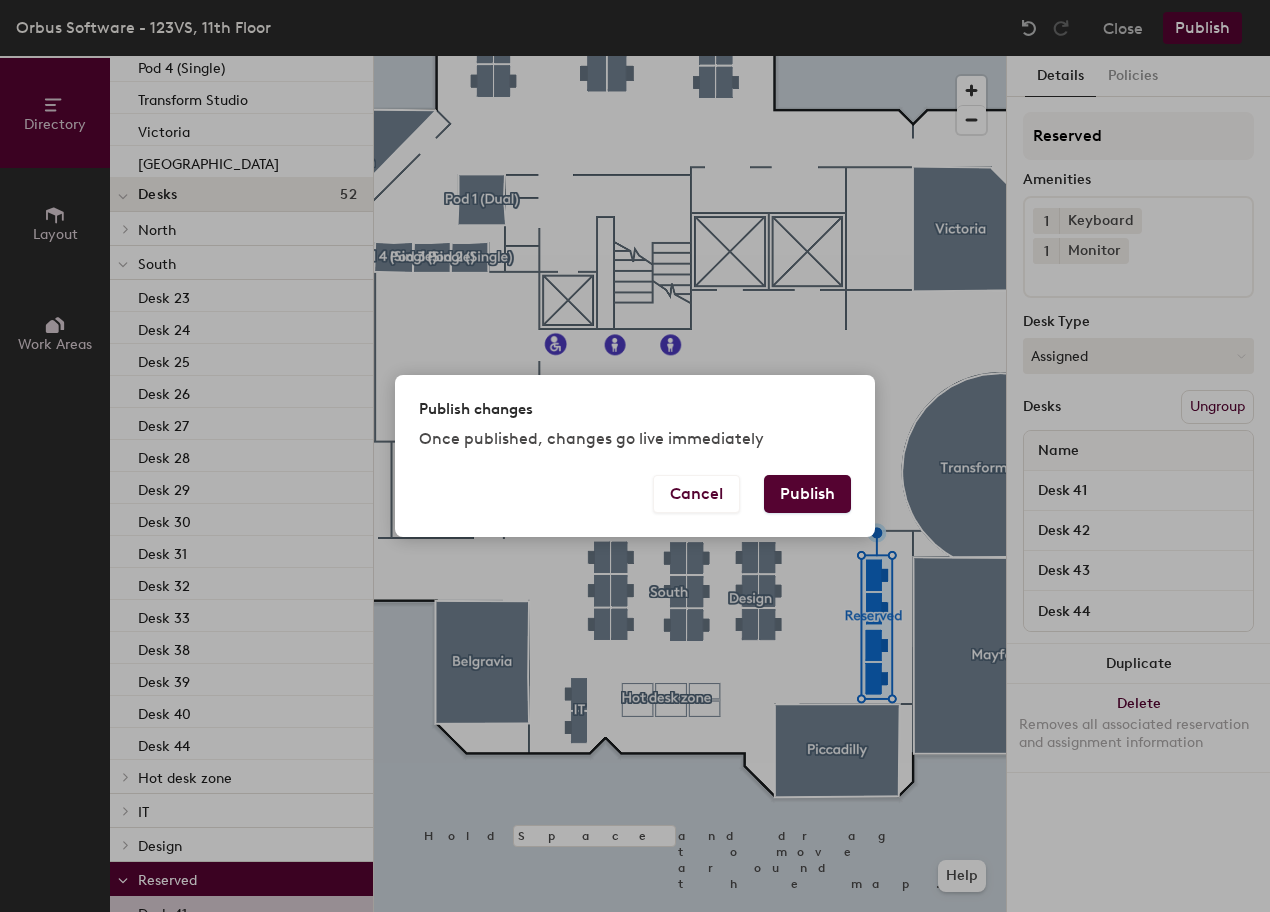 click on "Cancel Publish" at bounding box center [635, 506] 